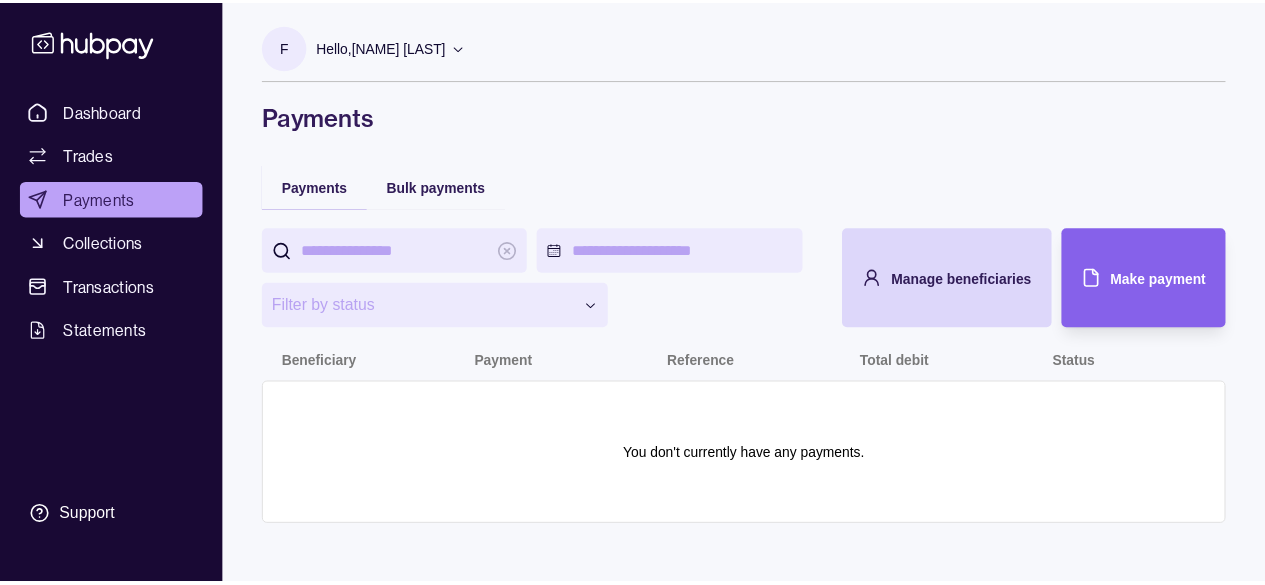 scroll, scrollTop: 0, scrollLeft: 0, axis: both 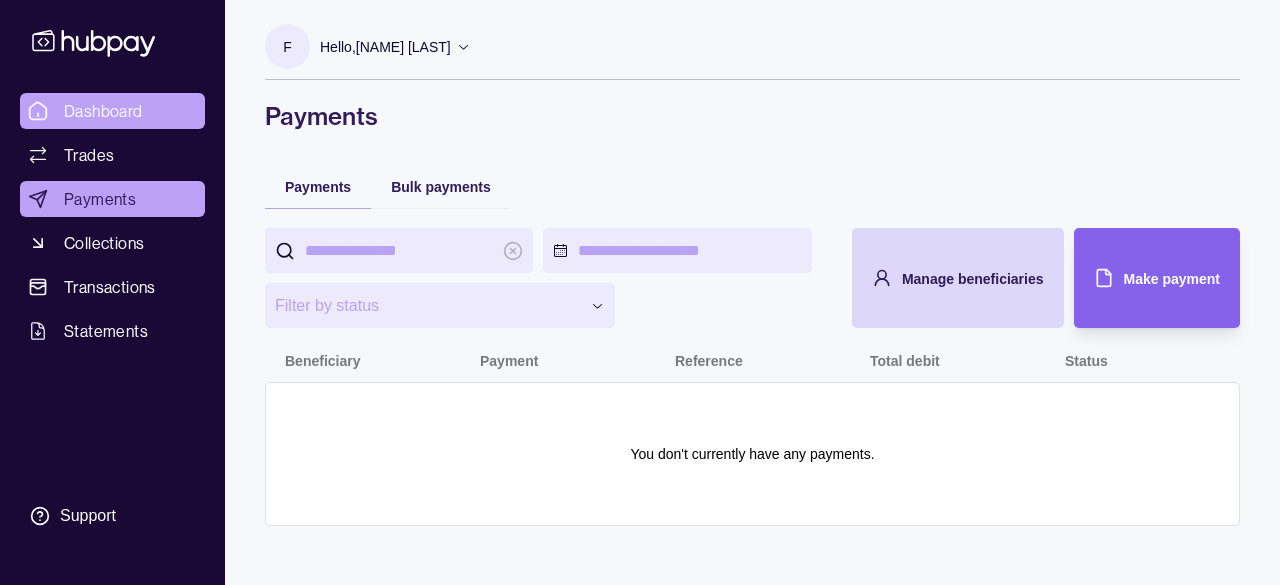 click on "Dashboard" at bounding box center [112, 111] 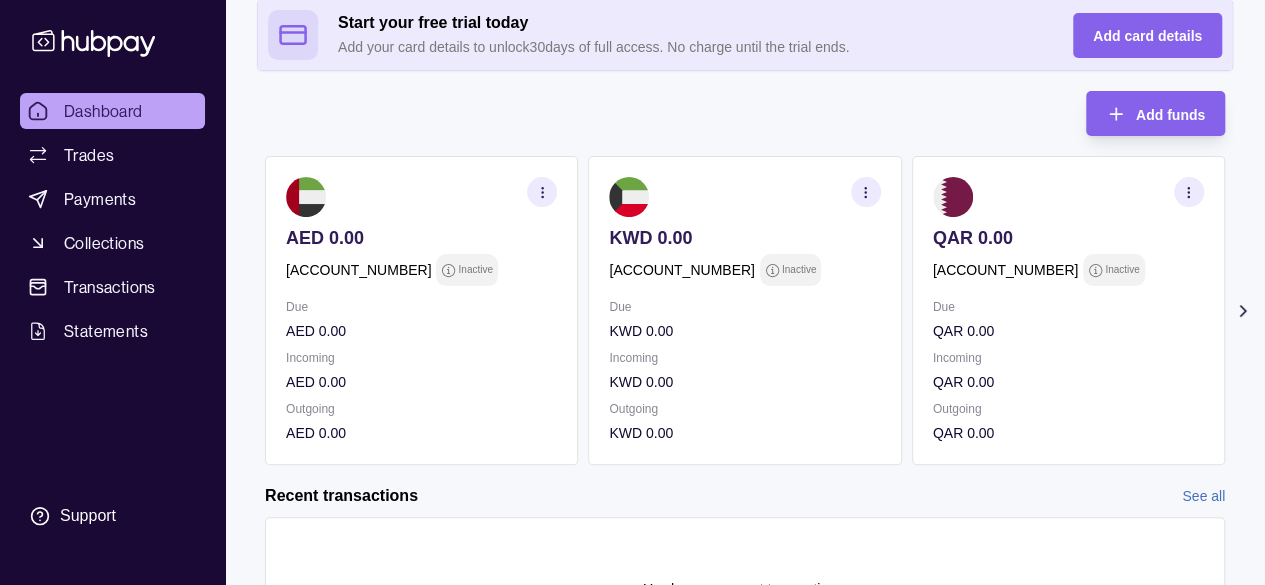 scroll, scrollTop: 166, scrollLeft: 0, axis: vertical 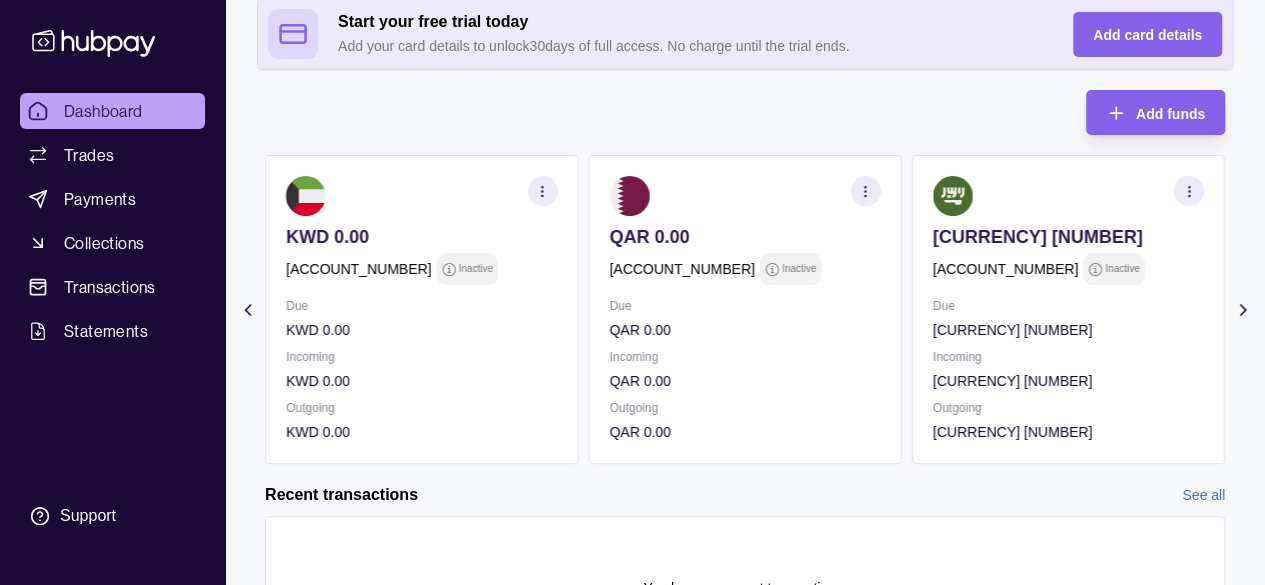 click on "QAR 0.00 AE65 0960 0005 **** **** *** Inactive Due QAR 0.00 Incoming QAR 0.00 Outgoing QAR 0.00" at bounding box center [744, 309] 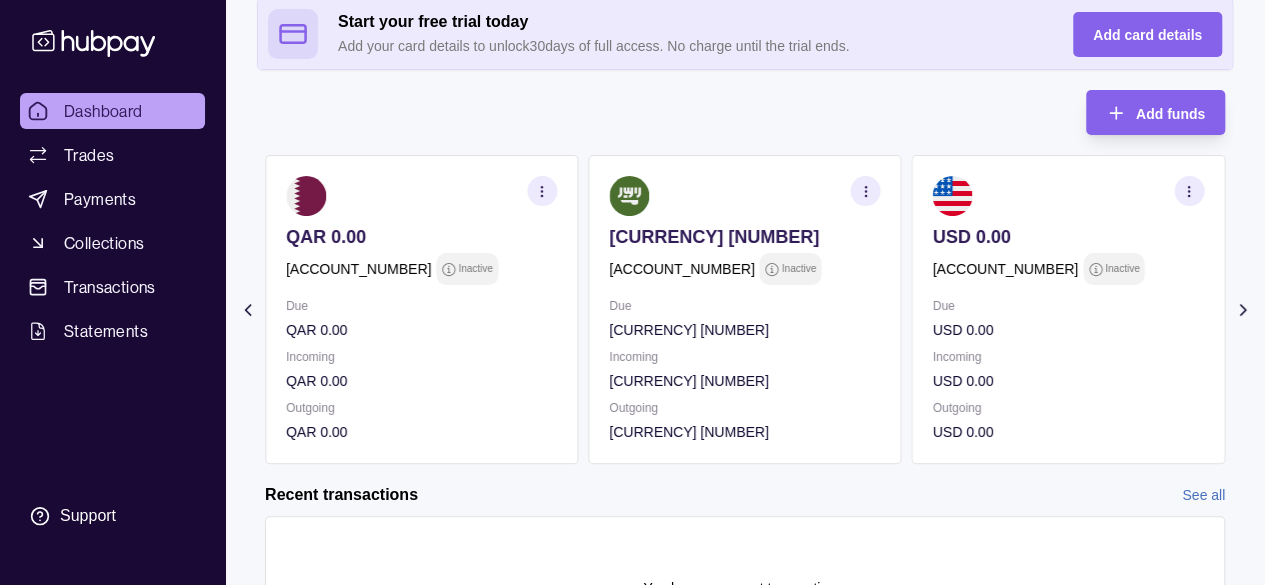 scroll, scrollTop: 0, scrollLeft: 0, axis: both 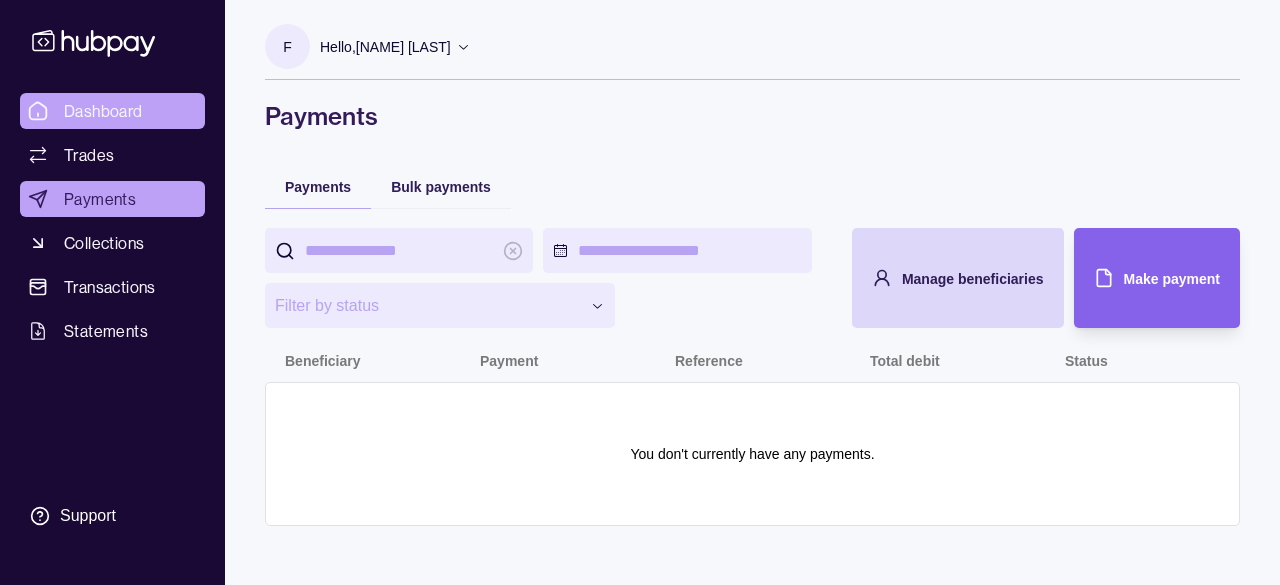 click on "Dashboard" at bounding box center [112, 111] 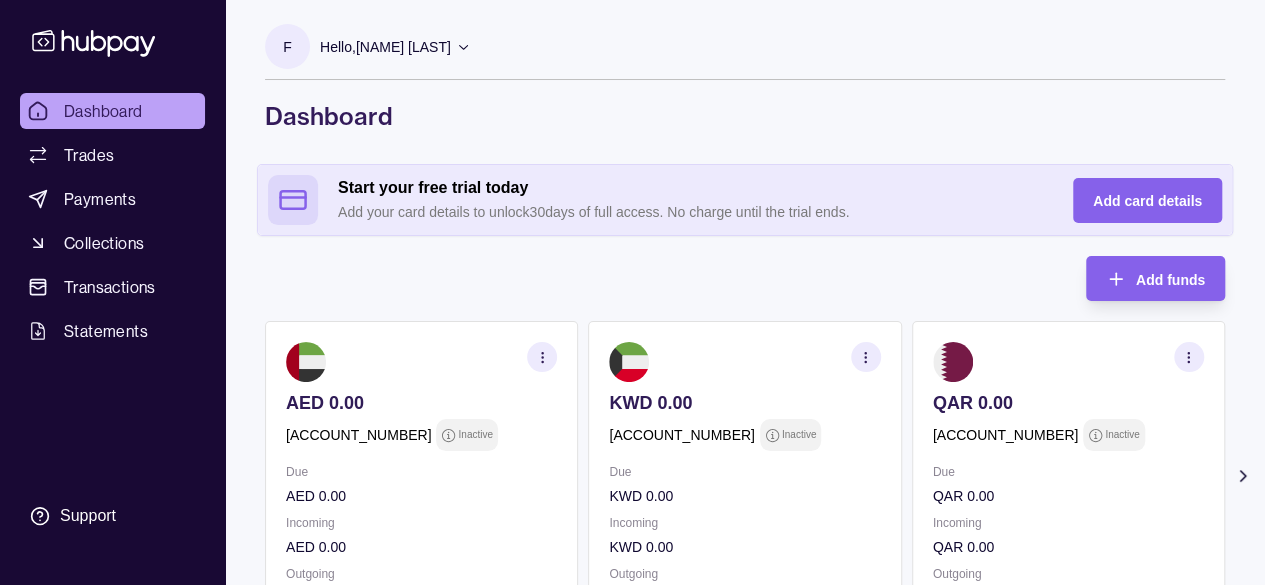scroll, scrollTop: 302, scrollLeft: 0, axis: vertical 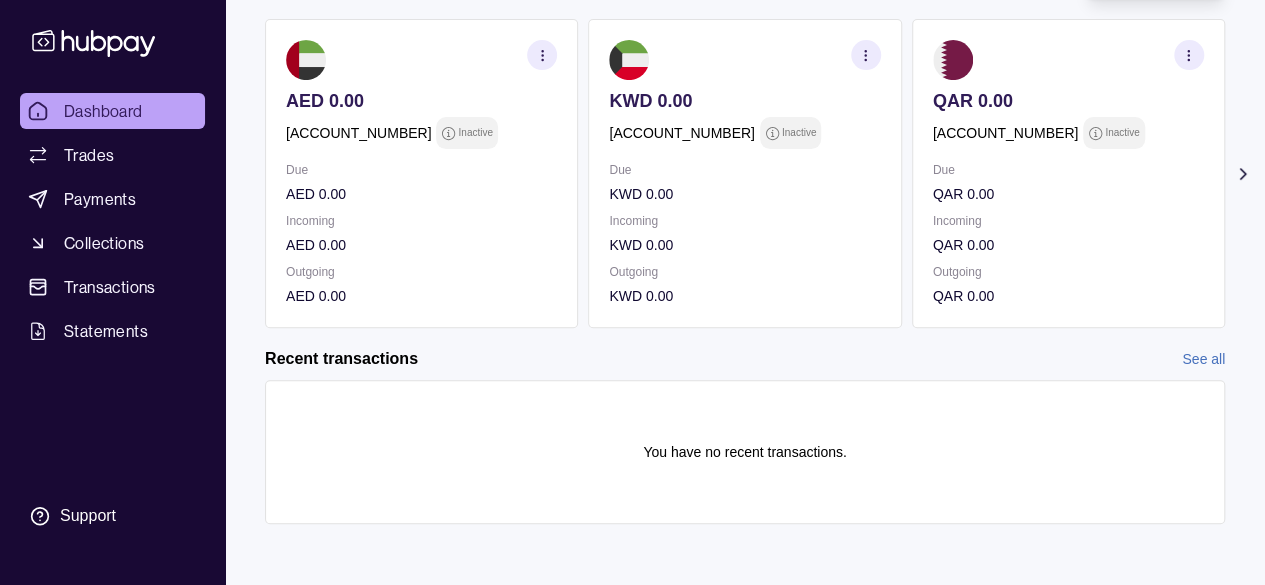 click 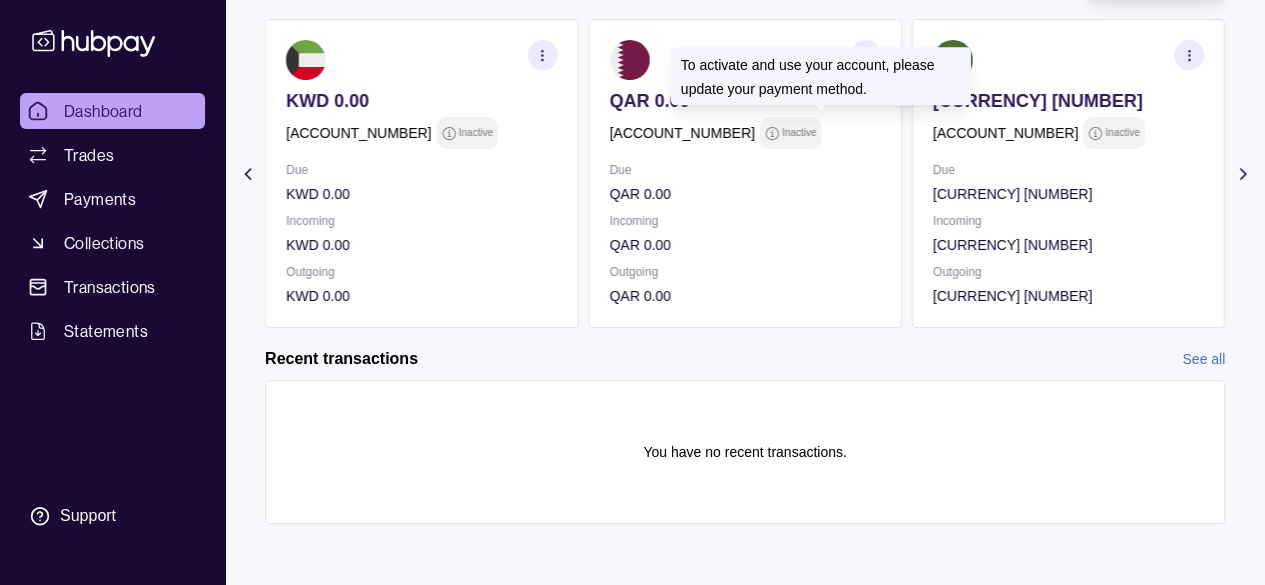 click 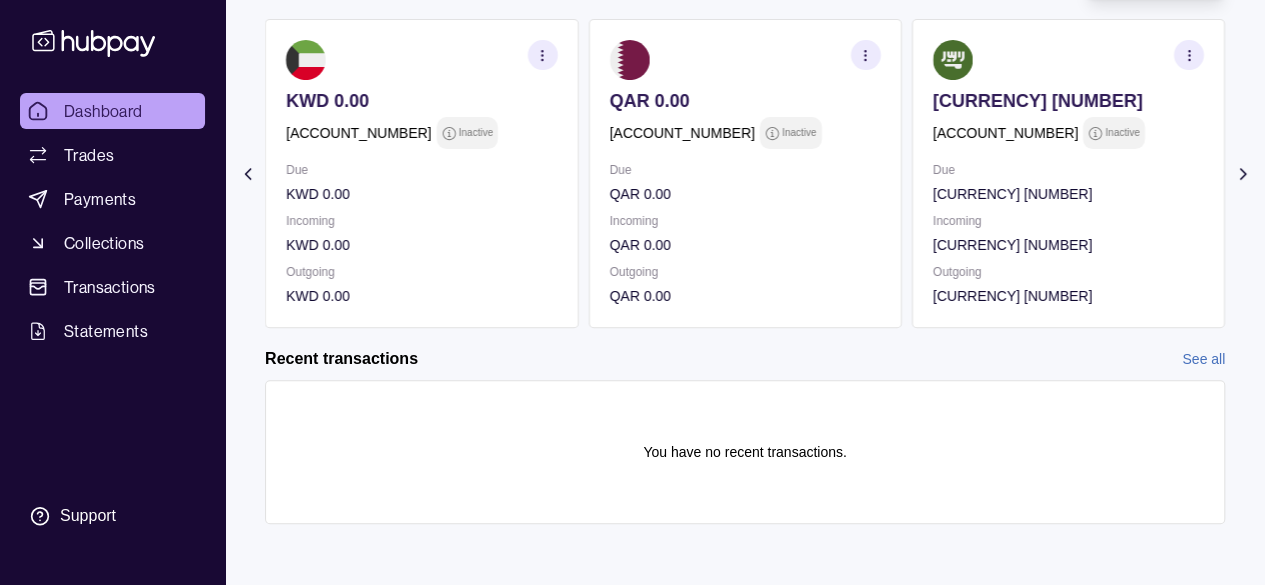 scroll, scrollTop: 0, scrollLeft: 0, axis: both 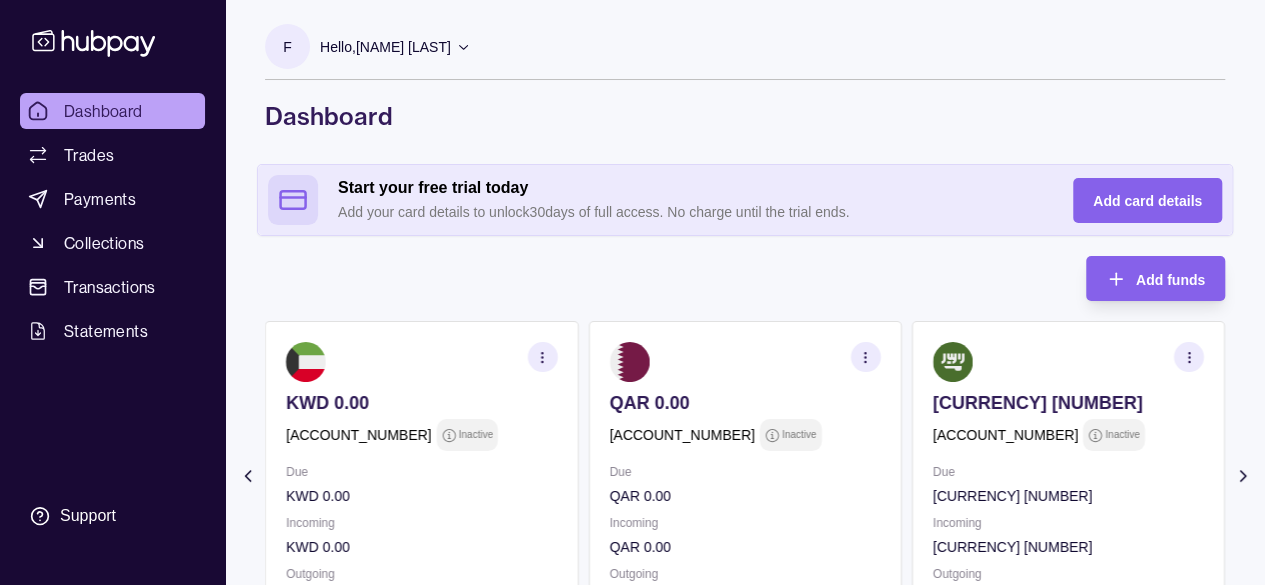 click on "Hello,  Frederic Al Kareh" at bounding box center [395, 47] 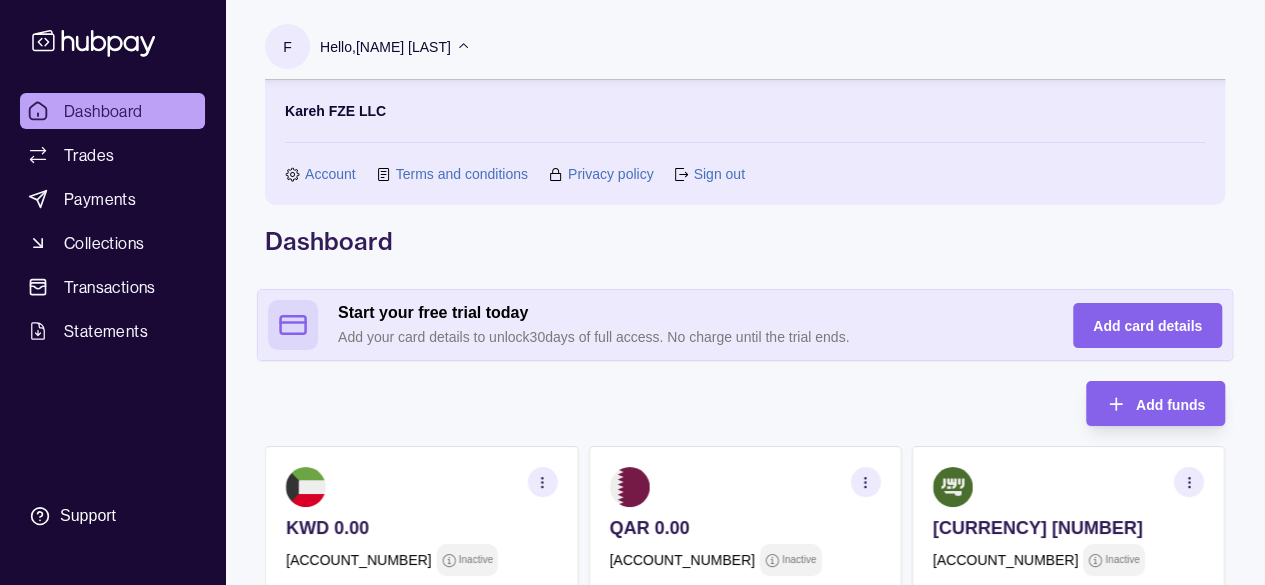 click on "Account" at bounding box center [330, 174] 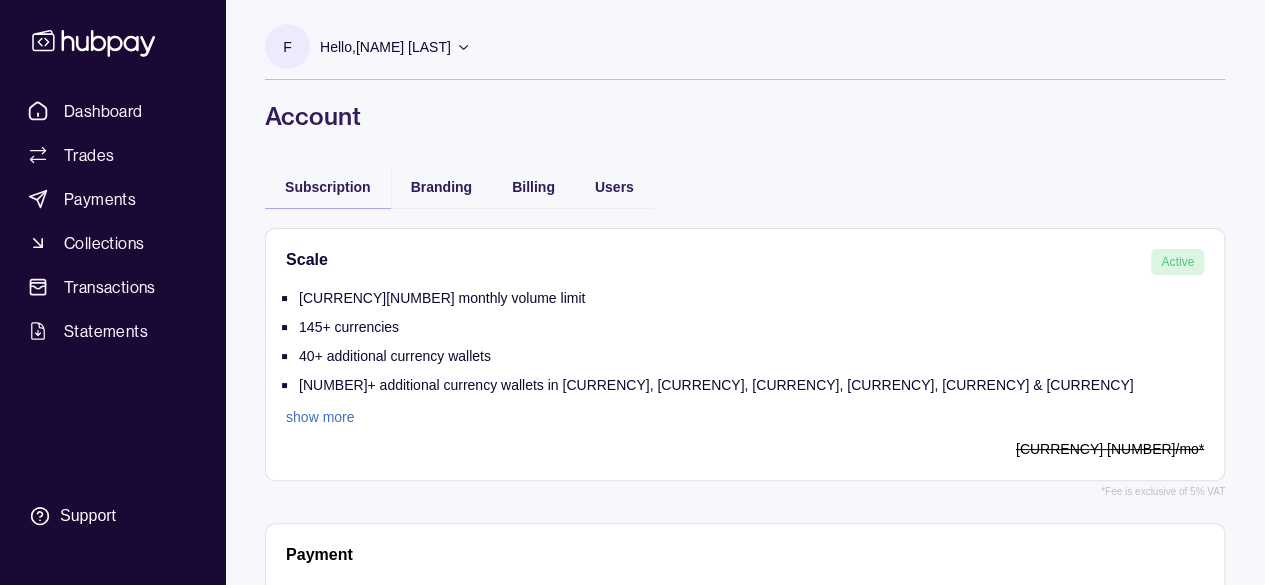 scroll, scrollTop: 78, scrollLeft: 0, axis: vertical 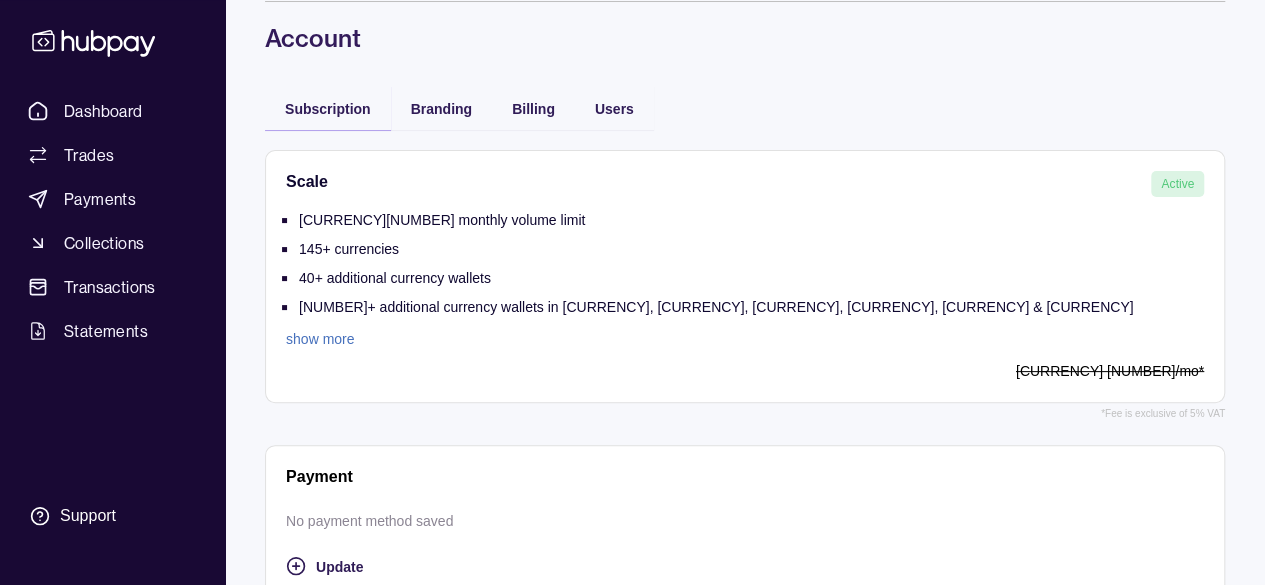 click on "show more" at bounding box center (709, 339) 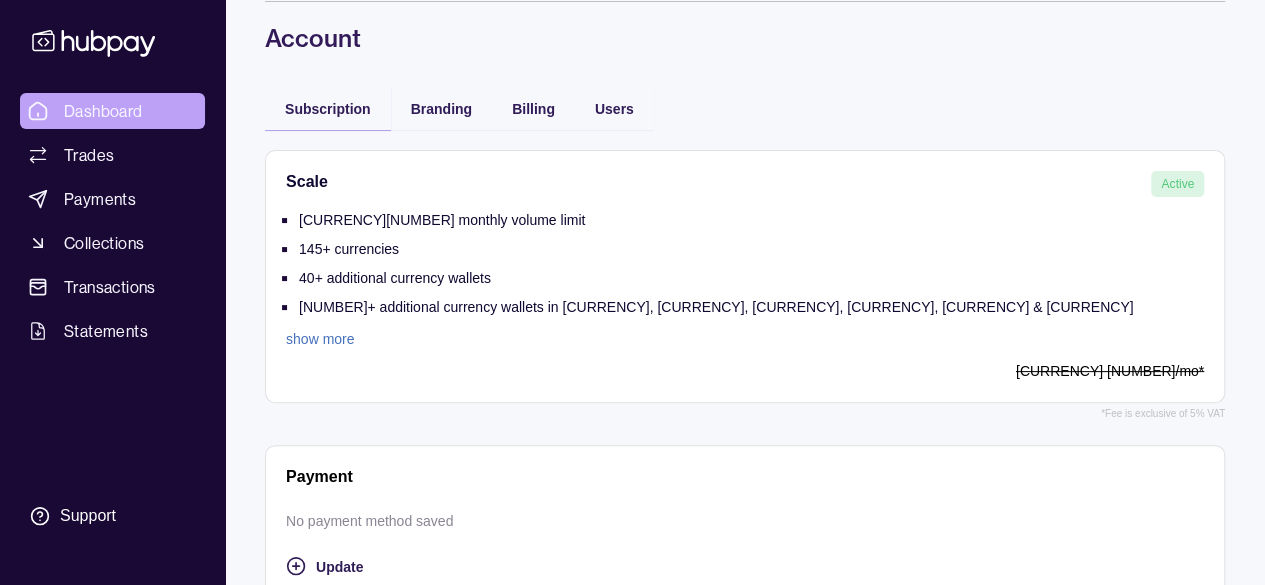 click on "Dashboard" at bounding box center (103, 111) 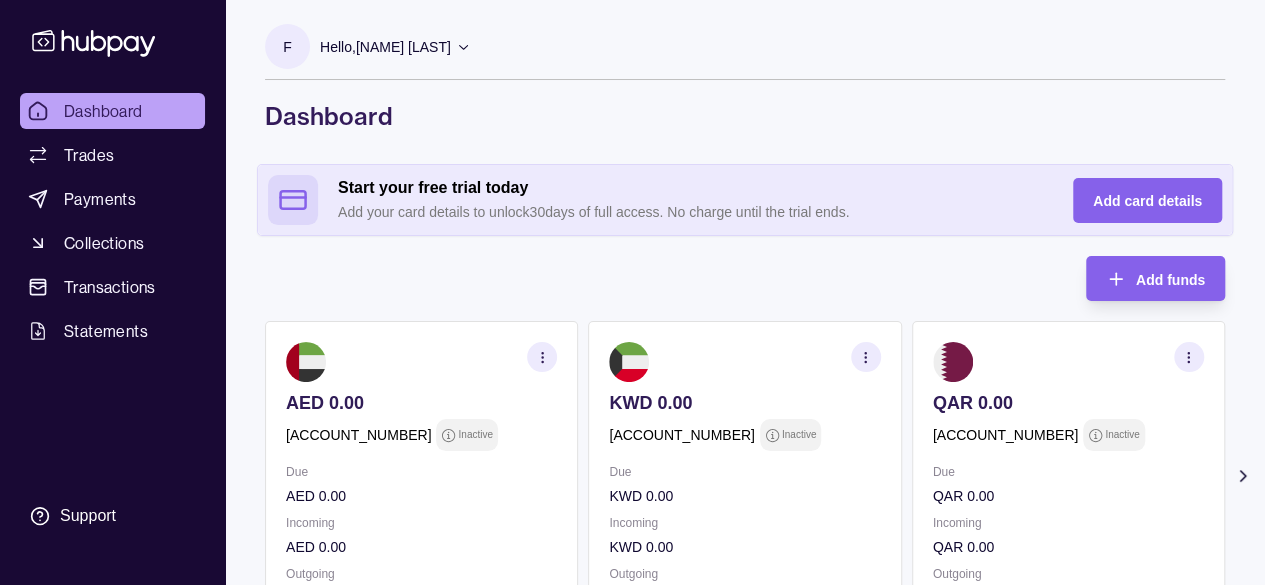 scroll, scrollTop: 29, scrollLeft: 0, axis: vertical 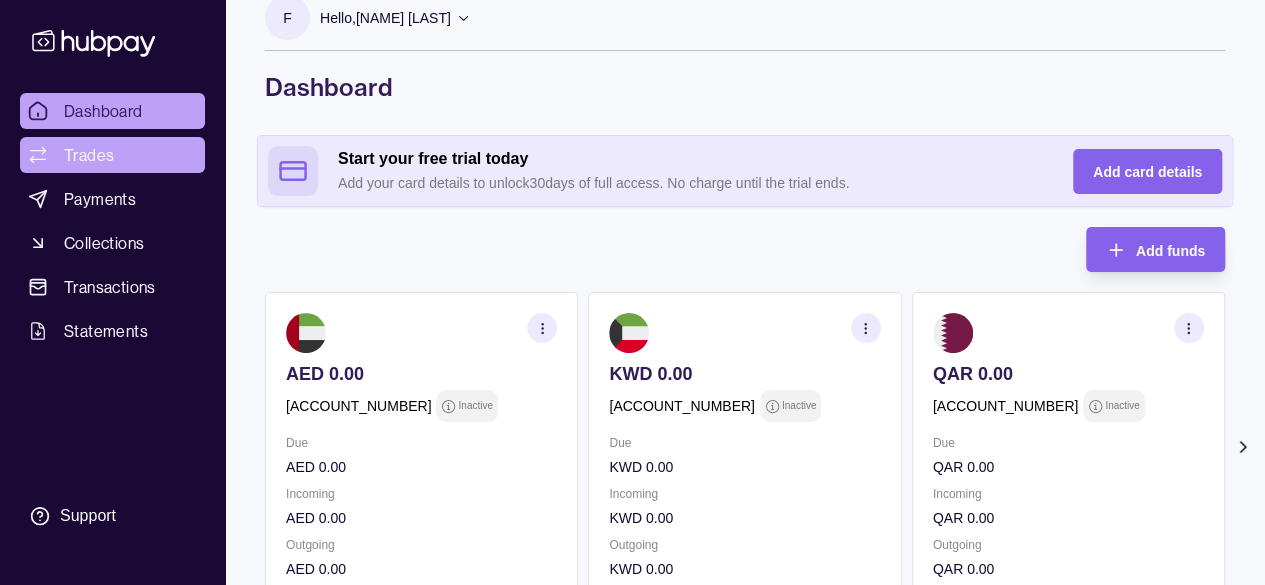 click on "Trades" at bounding box center [112, 155] 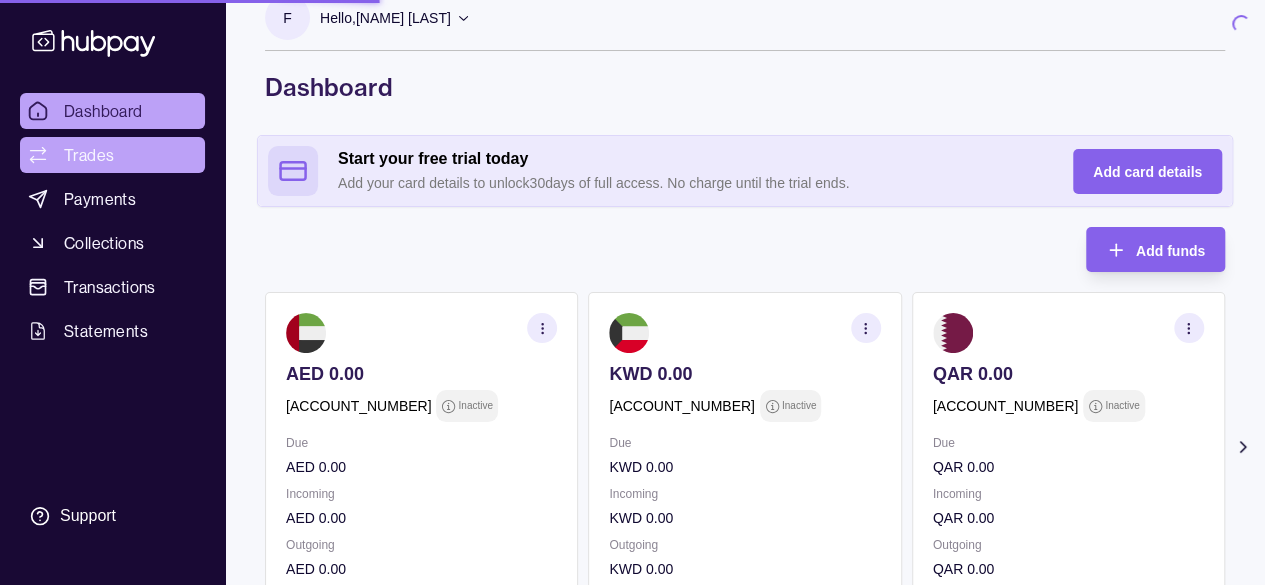 scroll, scrollTop: 0, scrollLeft: 0, axis: both 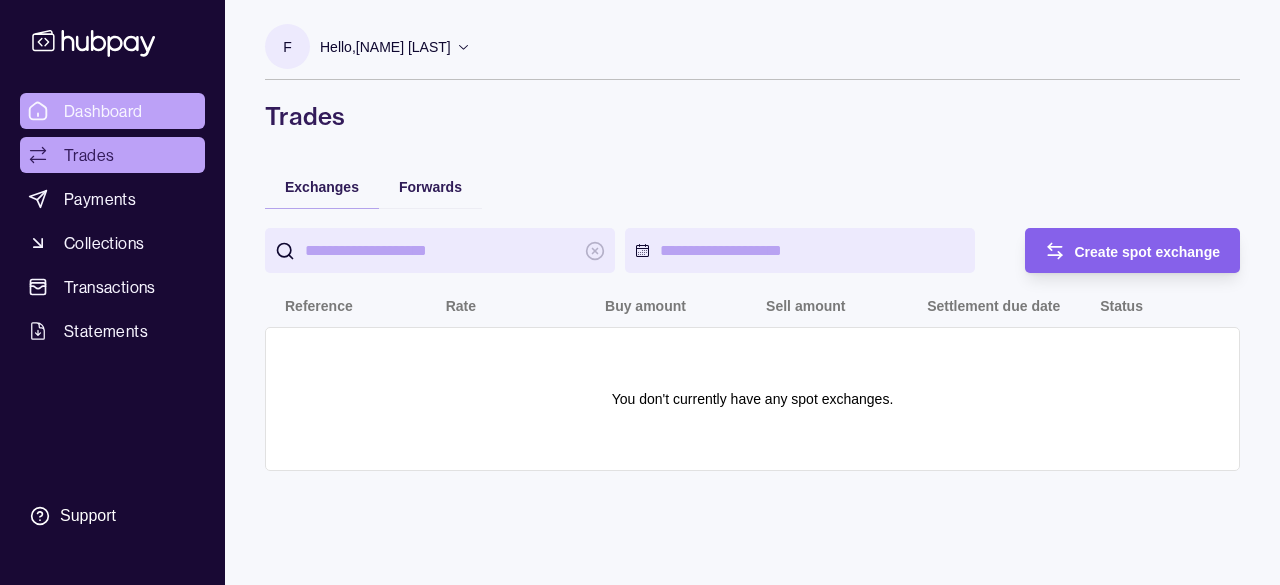 click 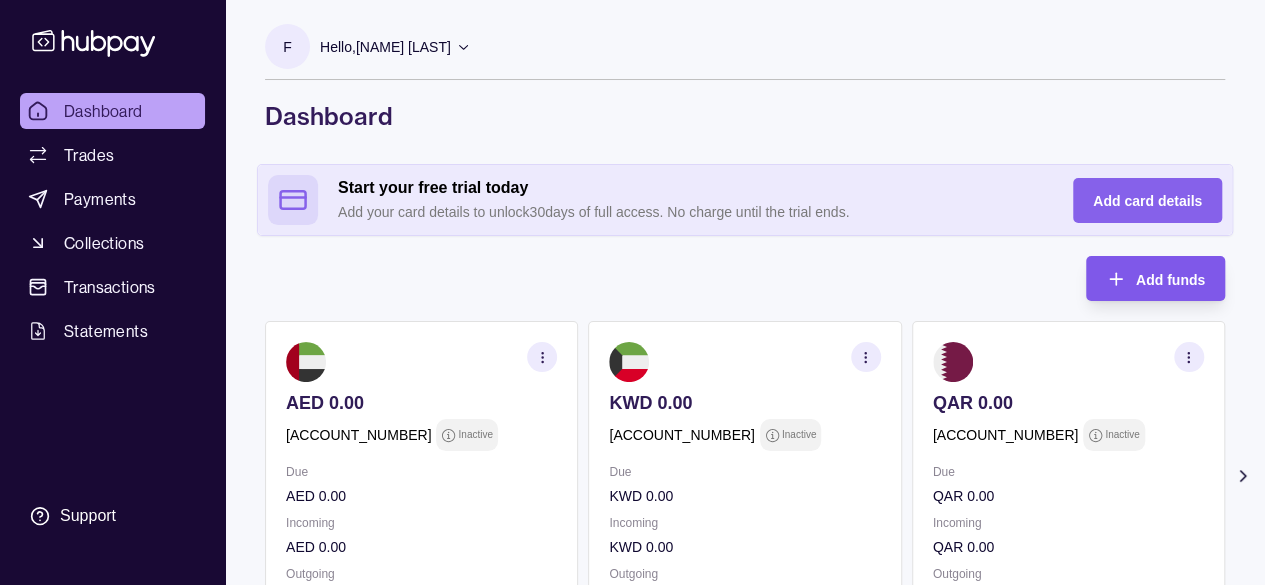 click on "Add funds" at bounding box center (1140, 278) 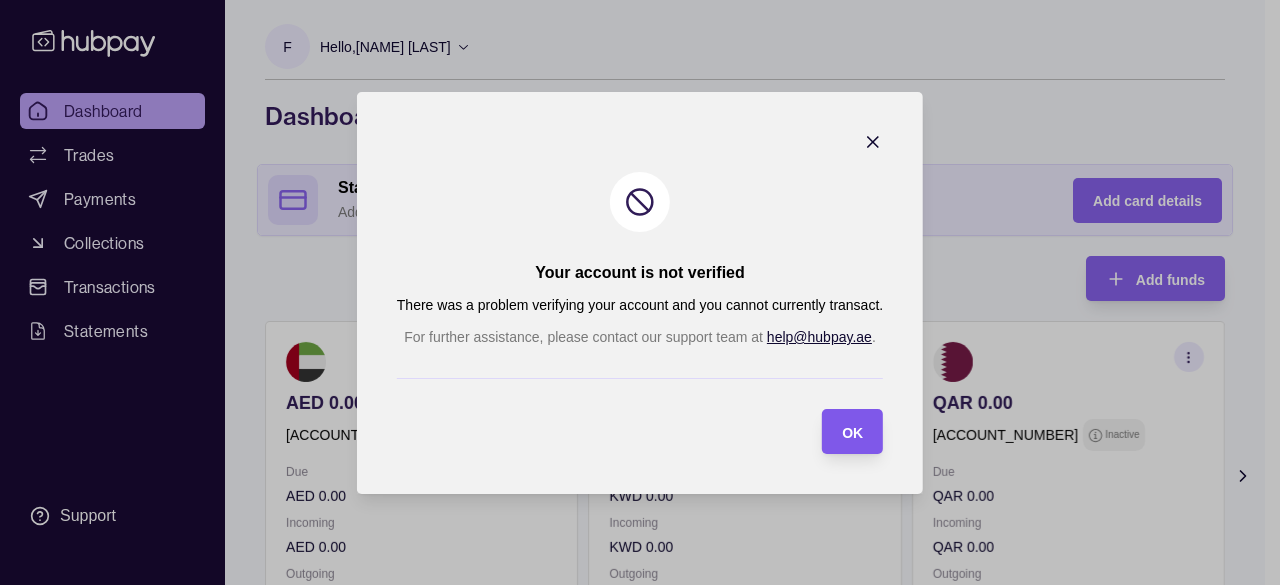 click on "OK" at bounding box center (837, 431) 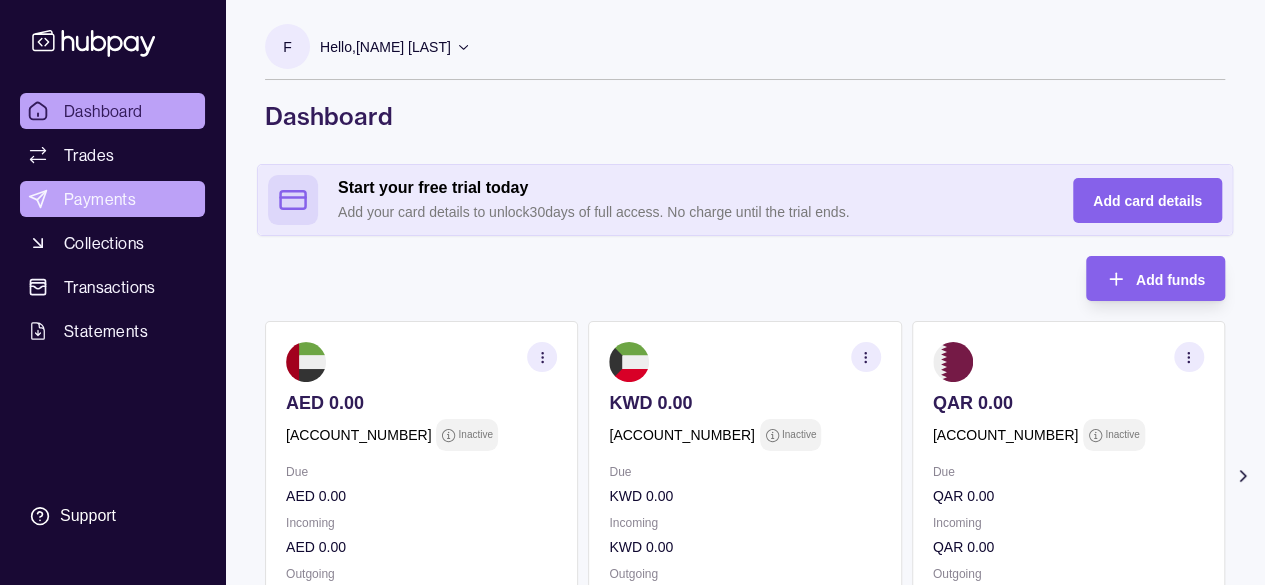 click on "Payments" at bounding box center (112, 199) 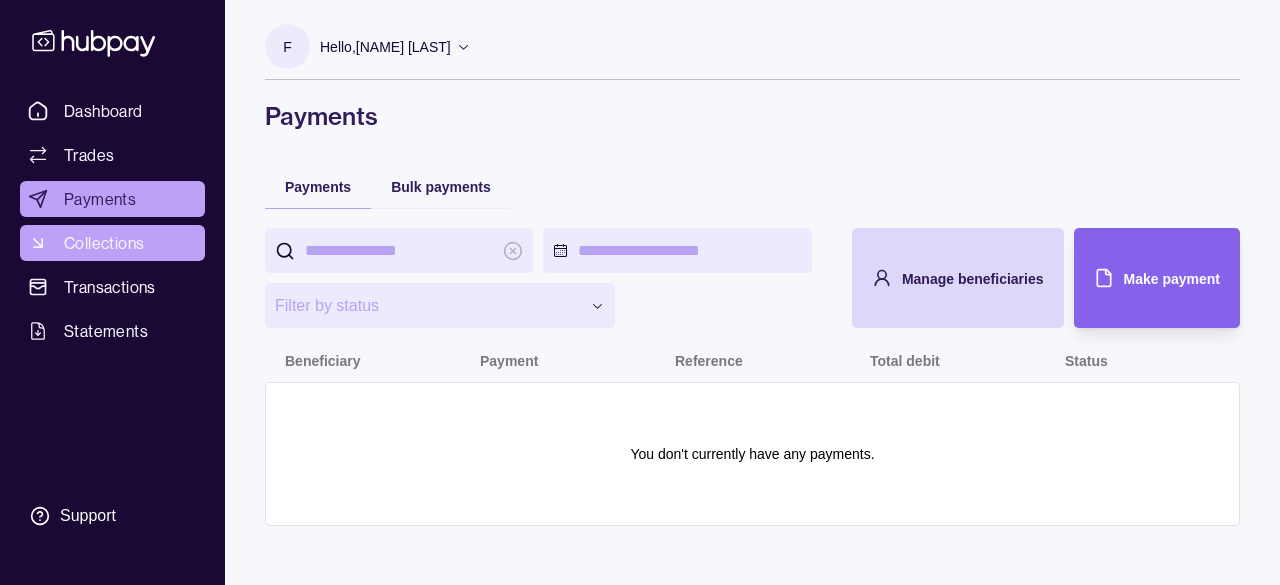 click on "Collections" at bounding box center [112, 243] 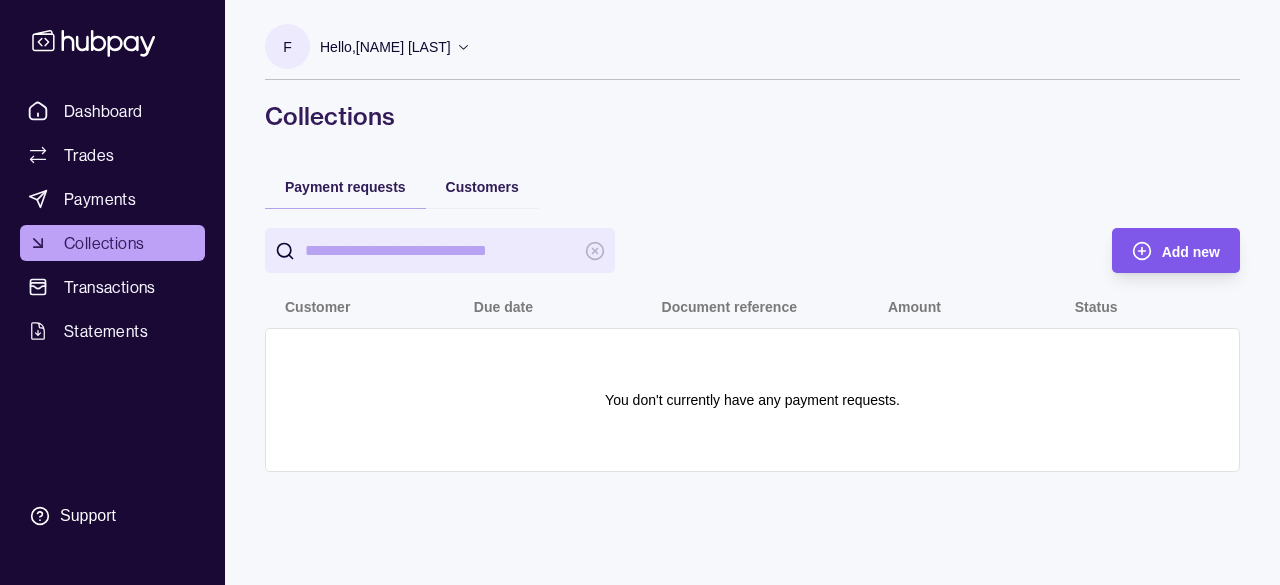 click 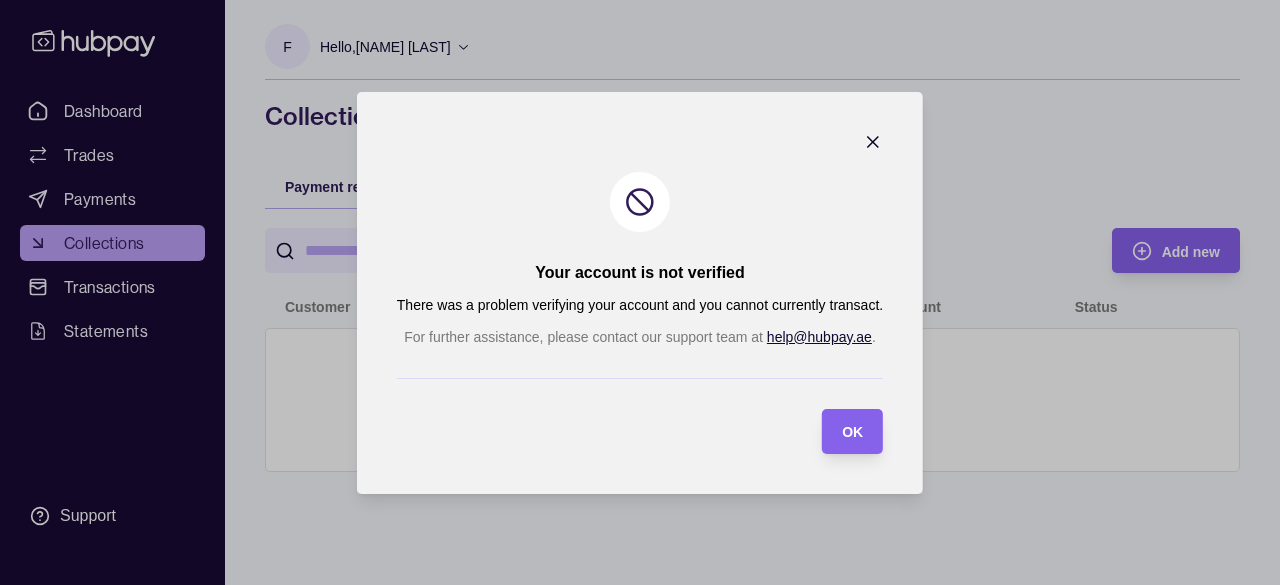 click 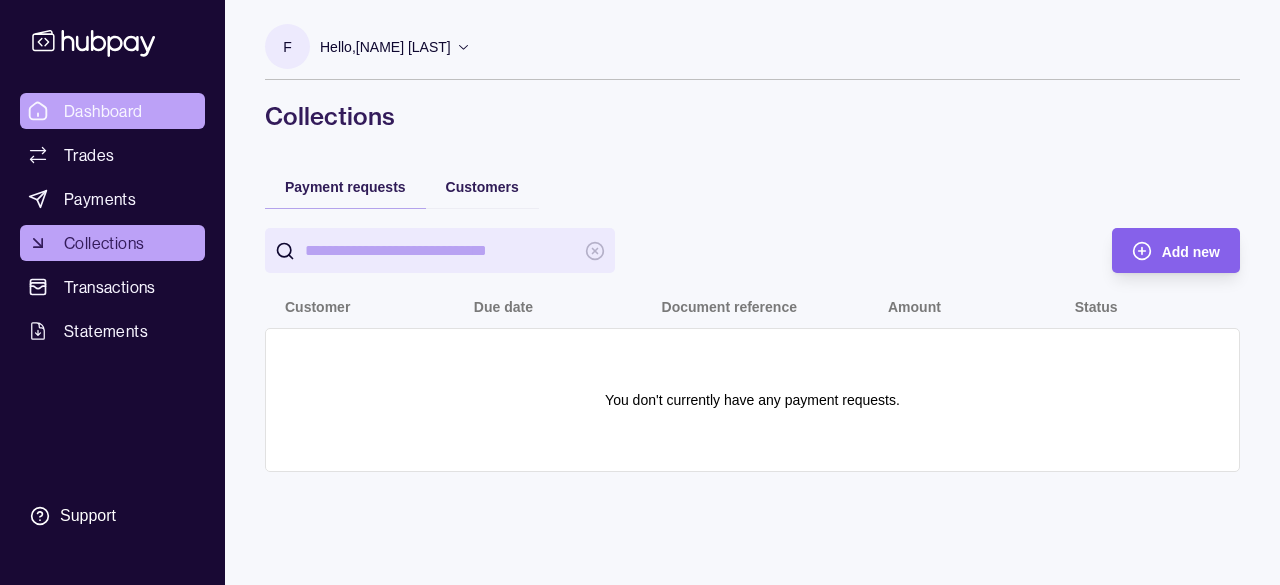 click on "Dashboard" at bounding box center [112, 111] 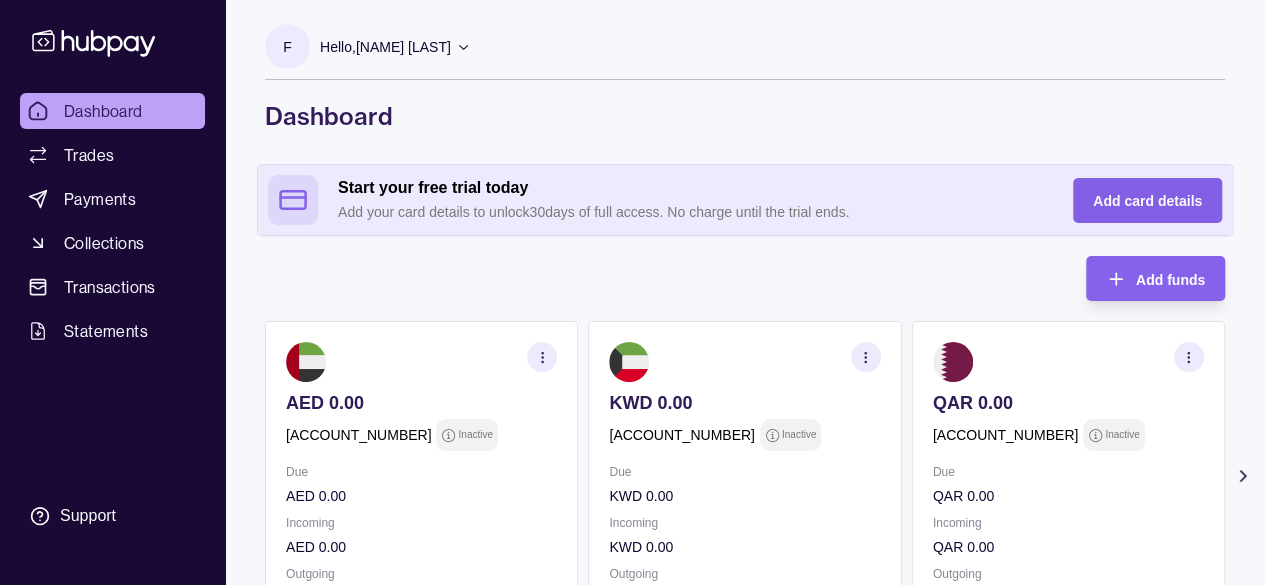click on "Add card details" at bounding box center [1147, 201] 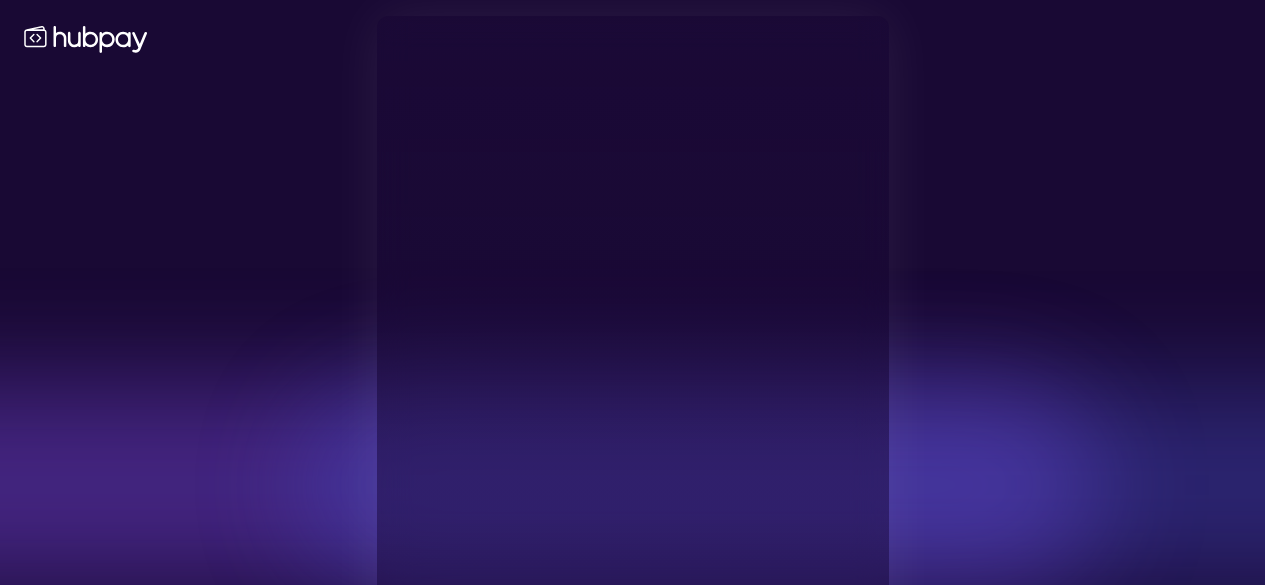 scroll, scrollTop: 0, scrollLeft: 0, axis: both 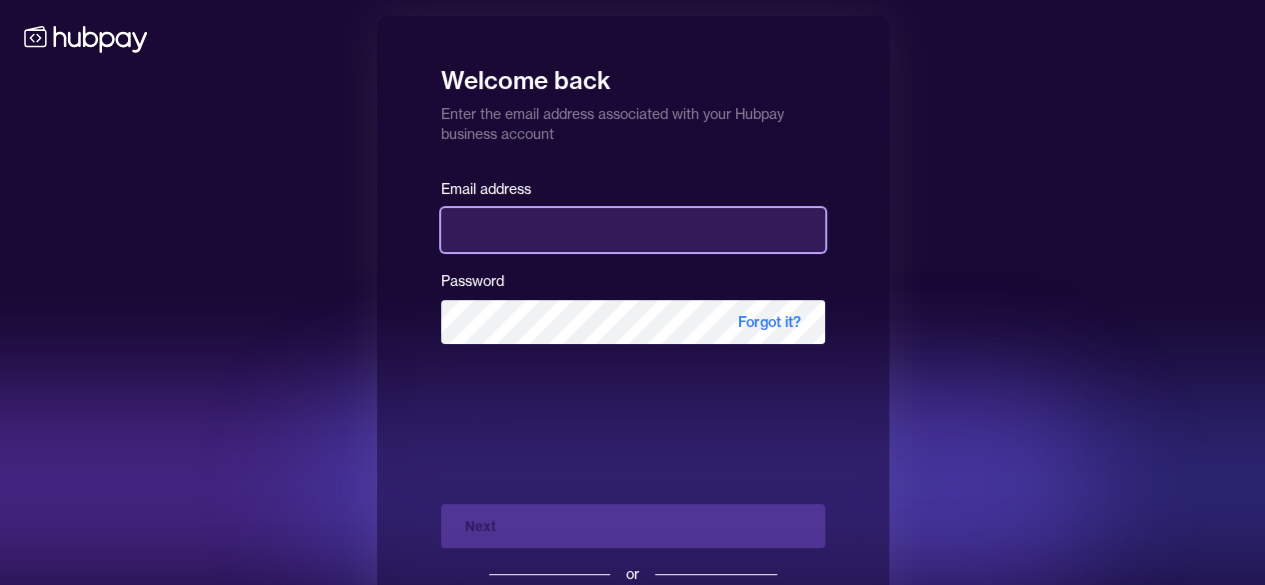 click at bounding box center [633, 230] 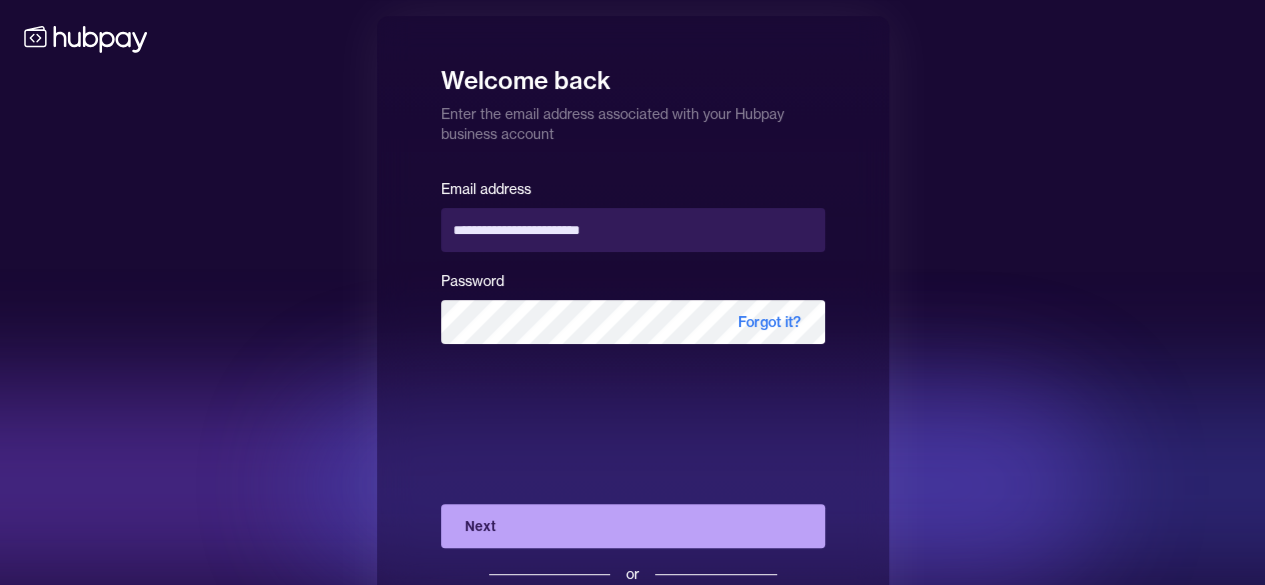 click on "Next" at bounding box center (633, 526) 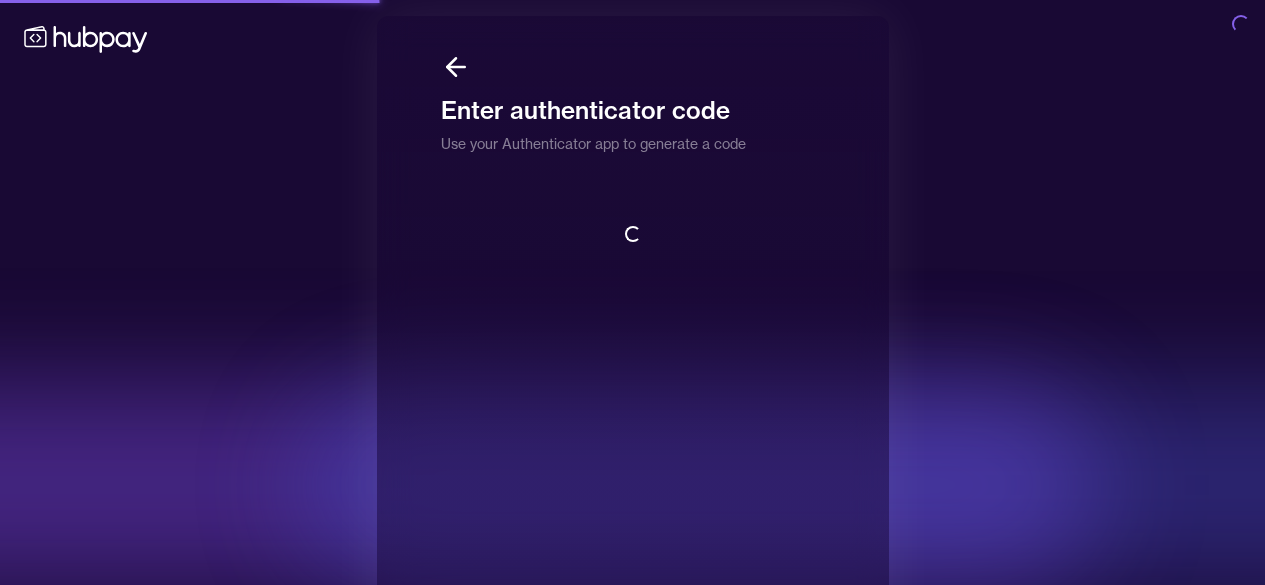 scroll, scrollTop: 63, scrollLeft: 0, axis: vertical 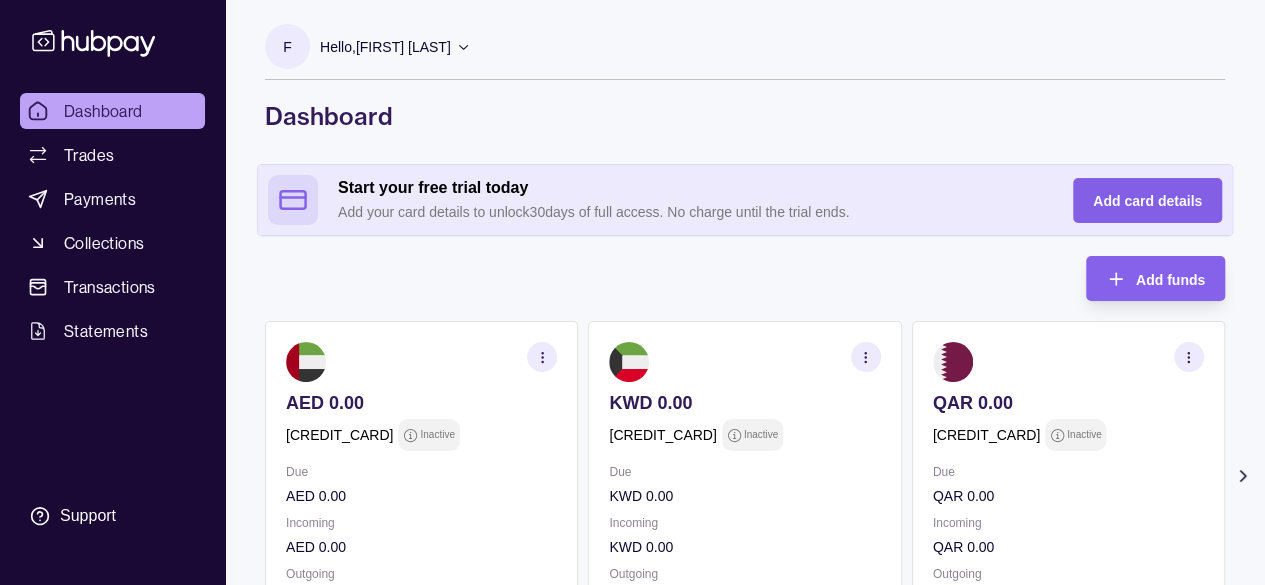 click on "Add card details" at bounding box center [1132, 200] 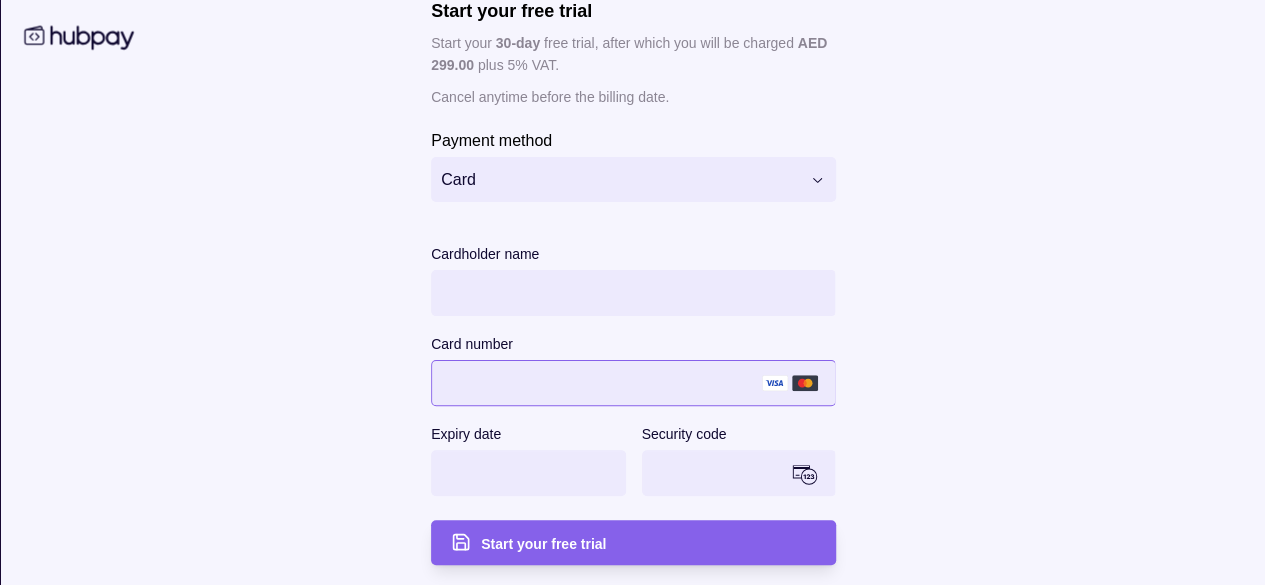 scroll, scrollTop: 0, scrollLeft: 0, axis: both 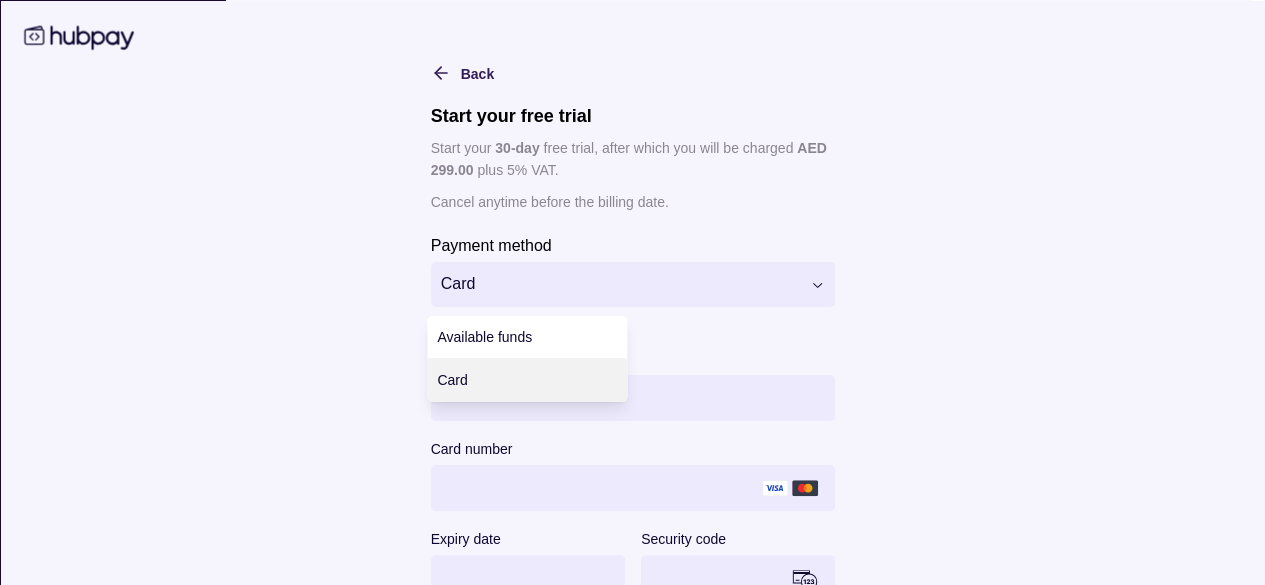 click on "Dashboard Trades Payments Collections Transactions Statements Support F Hello,  [FIRST] [LAST]  Kareh FZE LLC Account Terms and conditions Privacy policy Sign out Dashboard Start your free trial today Add your card details to unlock  30  days of full access. No charge until the trial ends. Add card details Add funds AED 0.00 [CREDIT_CARD] Inactive Due AED 0.00 Incoming AED 0.00 Outgoing AED 0.00 KWD 0.00 [CREDIT_CARD] Inactive Due KWD 0.00 Incoming KWD 0.00 Outgoing KWD 0.00 QAR 0.00 [CREDIT_CARD] Inactive Due QAR 0.00 Incoming QAR 0.00 Outgoing QAR 0.00 SAR 0.00 [CREDIT_CARD] Inactive Due SAR 0.00 Incoming SAR 0.00 Outgoing SAR 0.00 USD 0.00 [CREDIT_CARD] Inactive Due USD 0.00 Incoming USD 0.00 Outgoing USD 0.00 Request new currencies Recent transactions See all Details Amount You have no recent transactions. Dashboard | Hubpay Back Start your free trial Start your   30 -day   free trial, after which you will be charged     Card" at bounding box center [632, 445] 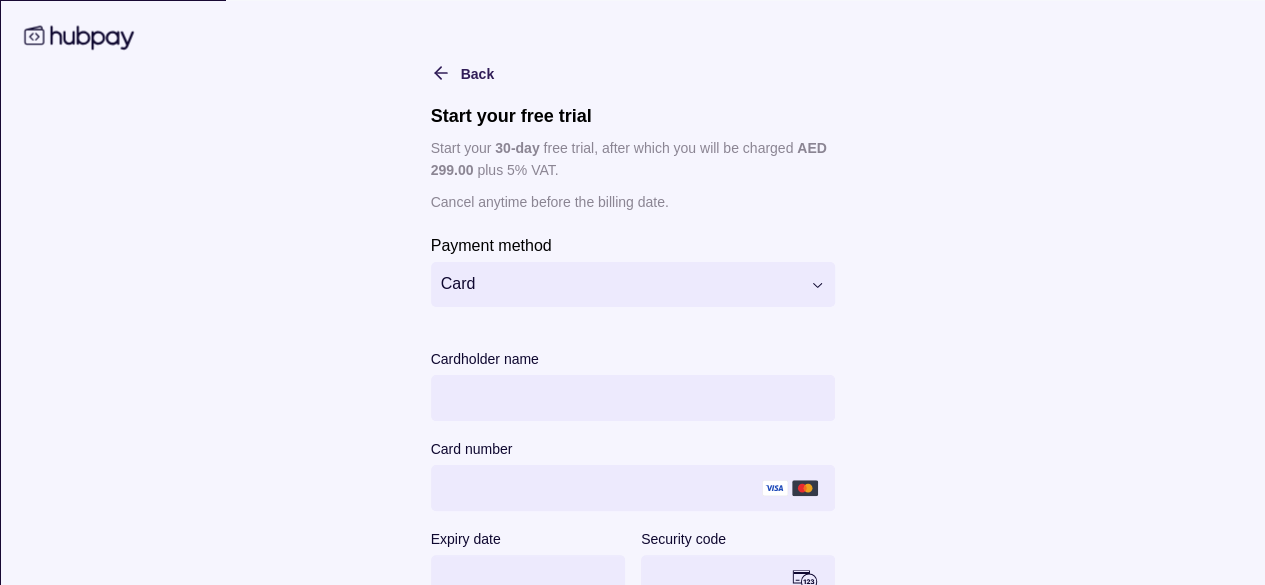 click on "Dashboard Trades Payments Collections Transactions Statements Support F Hello,  [FIRST] [LAST]  Kareh FZE LLC Account Terms and conditions Privacy policy Sign out Dashboard Start your free trial today Add your card details to unlock  30  days of full access. No charge until the trial ends. Add card details Add funds AED 0.00 [CREDIT_CARD] Inactive Due AED 0.00 Incoming AED 0.00 Outgoing AED 0.00 KWD 0.00 [CREDIT_CARD] Inactive Due KWD 0.00 Incoming KWD 0.00 Outgoing KWD 0.00 QAR 0.00 [CREDIT_CARD] Inactive Due QAR 0.00 Incoming QAR 0.00 Outgoing QAR 0.00 SAR 0.00 [CREDIT_CARD] Inactive Due SAR 0.00 Incoming SAR 0.00 Outgoing SAR 0.00 USD 0.00 [CREDIT_CARD] Inactive Due USD 0.00 Incoming USD 0.00 Outgoing USD 0.00 Request new currencies Recent transactions See all Details Amount You have no recent transactions. Dashboard | Hubpay Back Start your free trial Start your   30 -day   free trial, after which you will be charged     Card" at bounding box center (632, 445) 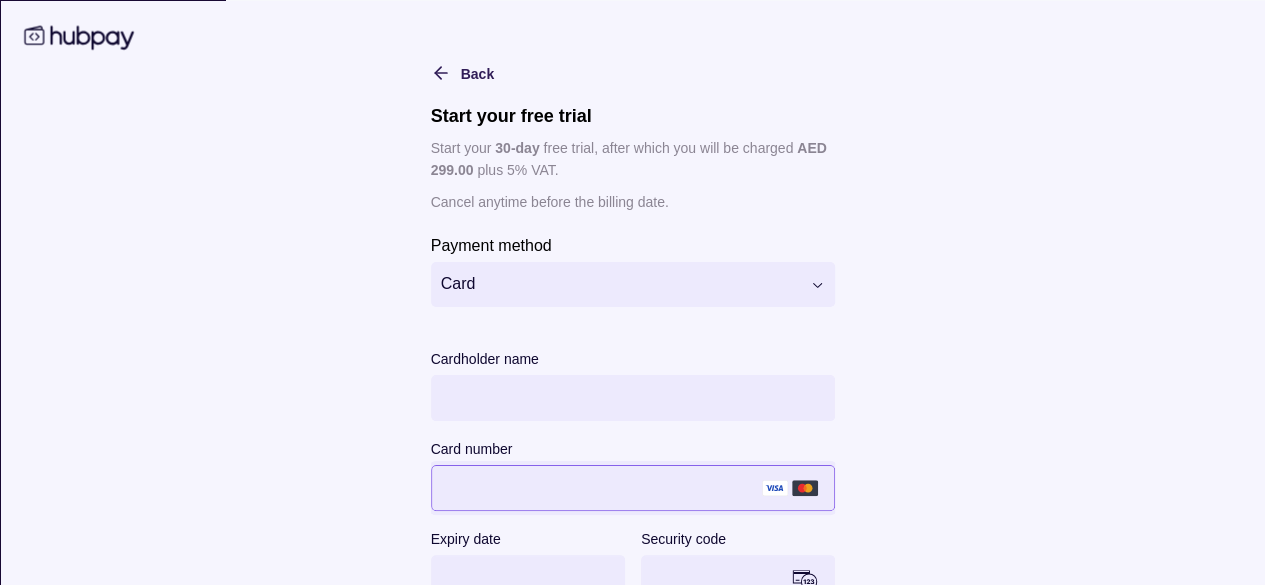 scroll, scrollTop: 104, scrollLeft: 0, axis: vertical 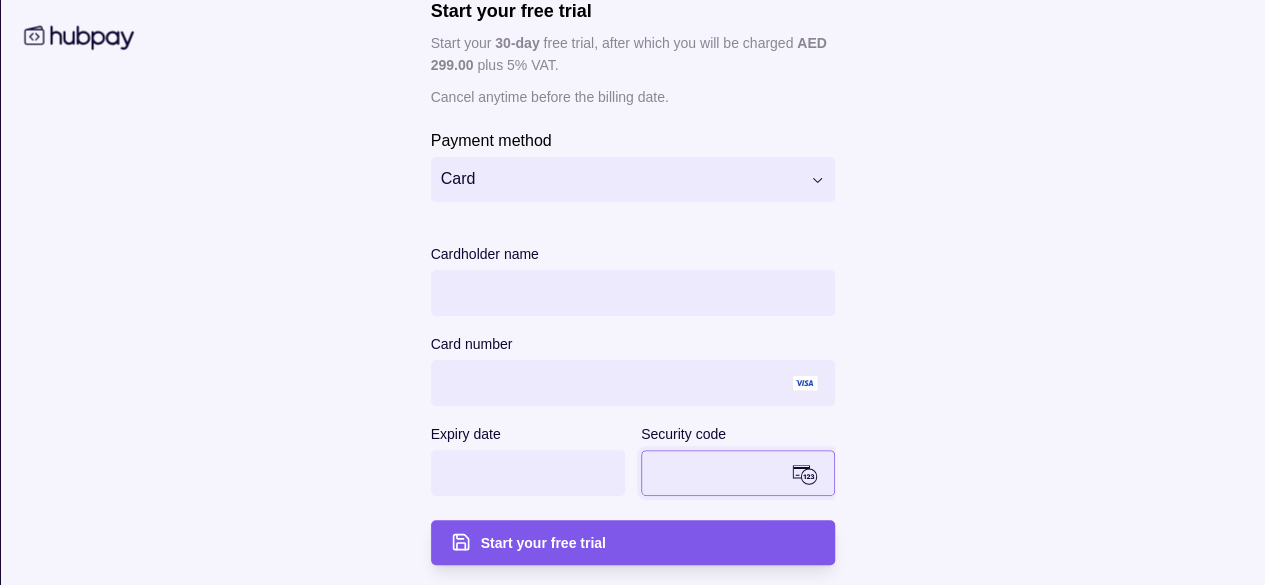 click on "Start your free trial" at bounding box center (617, 542) 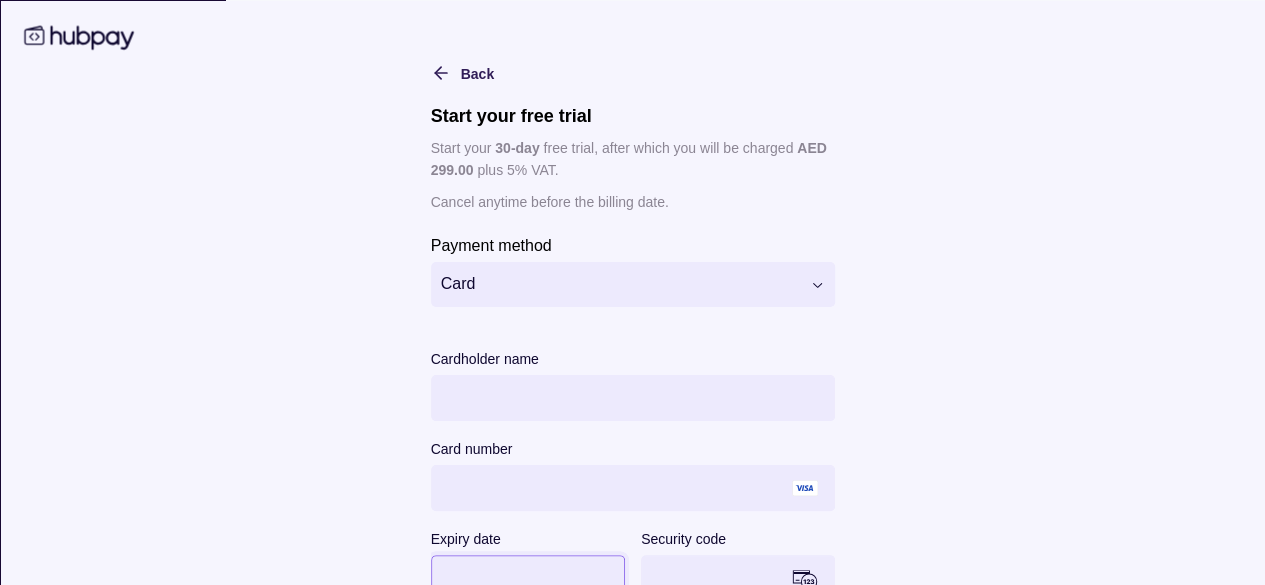 scroll, scrollTop: 1, scrollLeft: 0, axis: vertical 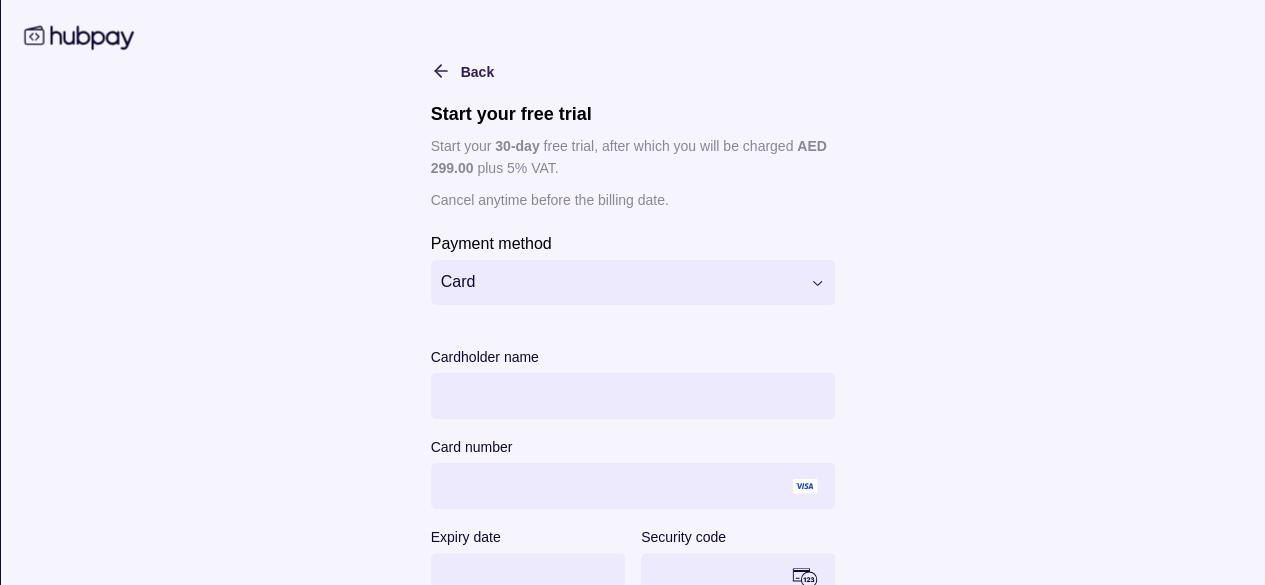 click on "**********" at bounding box center (633, 343) 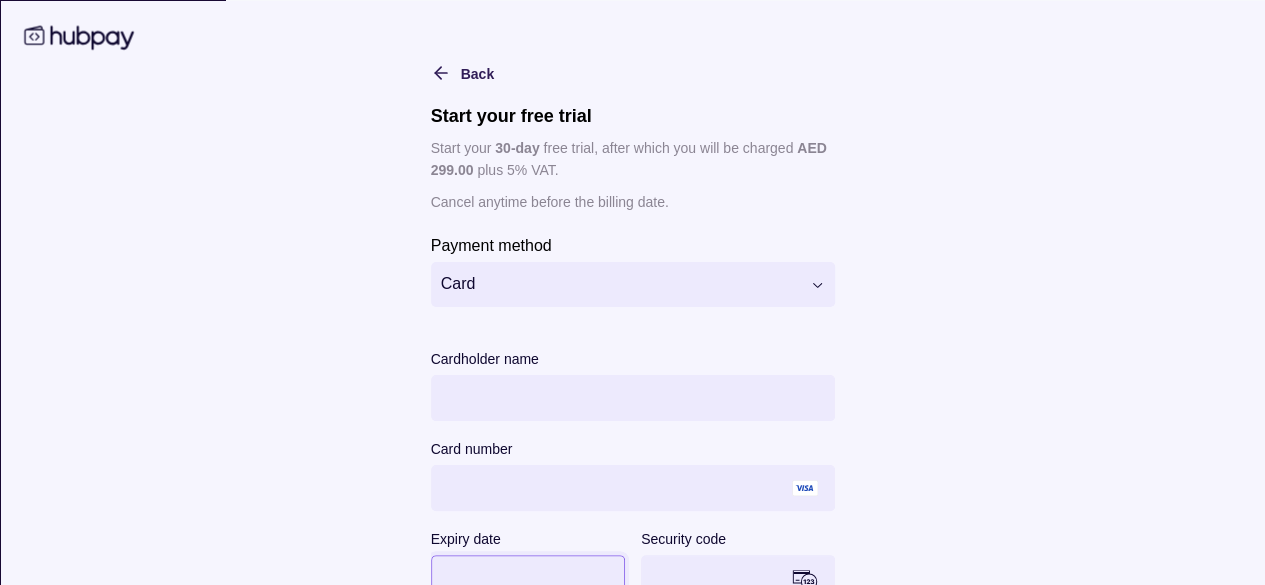 scroll, scrollTop: 104, scrollLeft: 0, axis: vertical 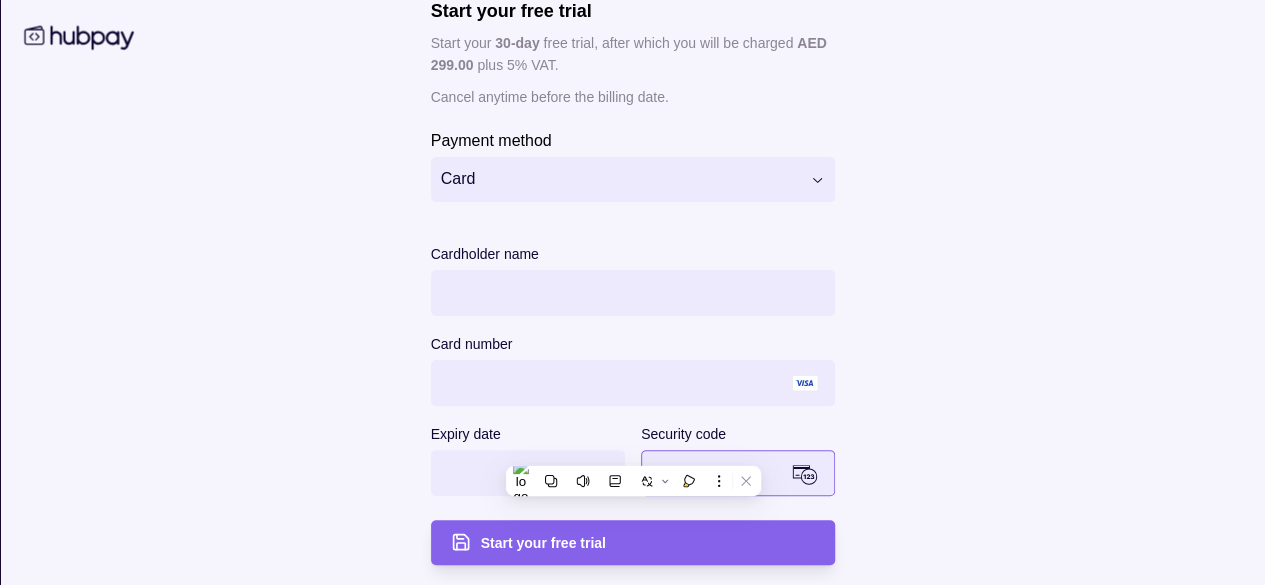 click at bounding box center (813, 473) 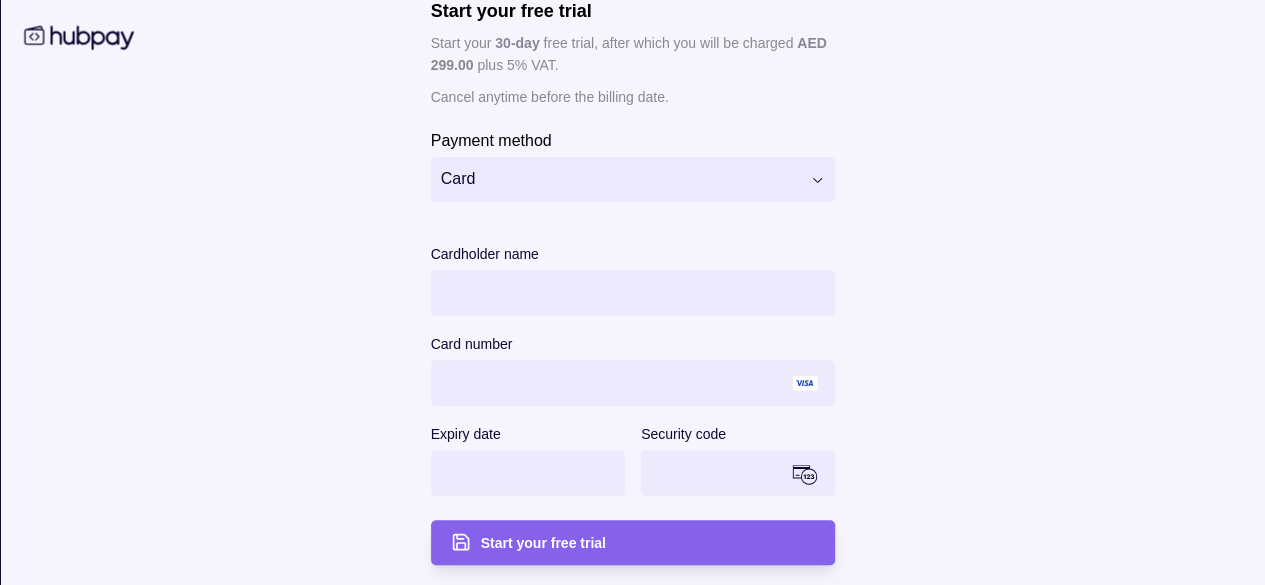 scroll, scrollTop: 117, scrollLeft: 0, axis: vertical 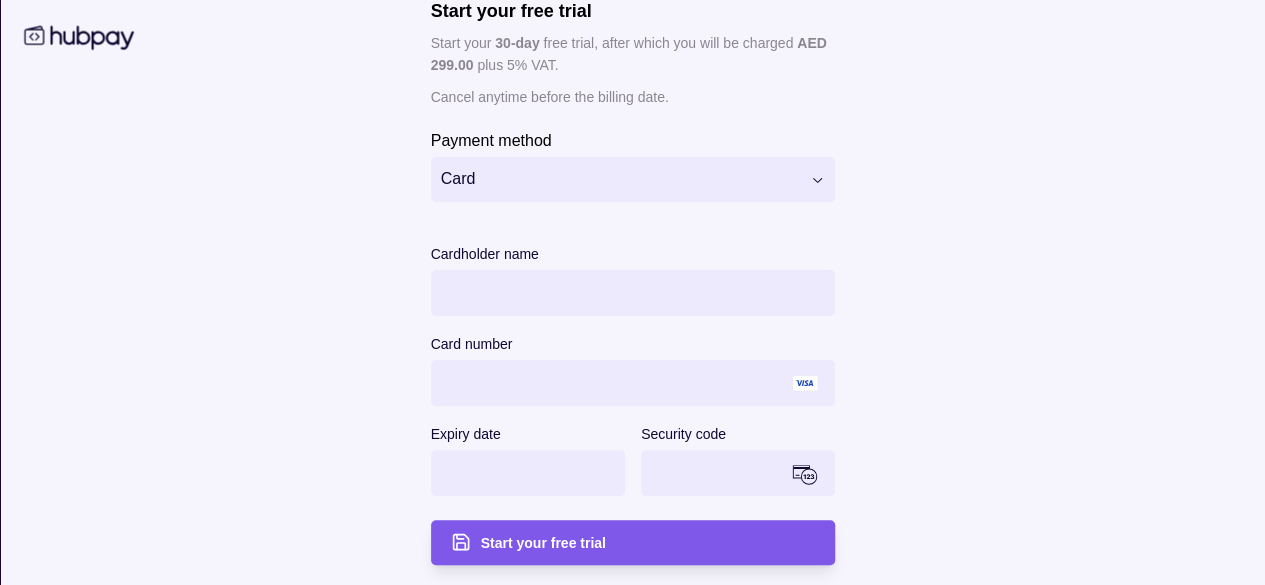 click on "Start your free trial" at bounding box center (647, 543) 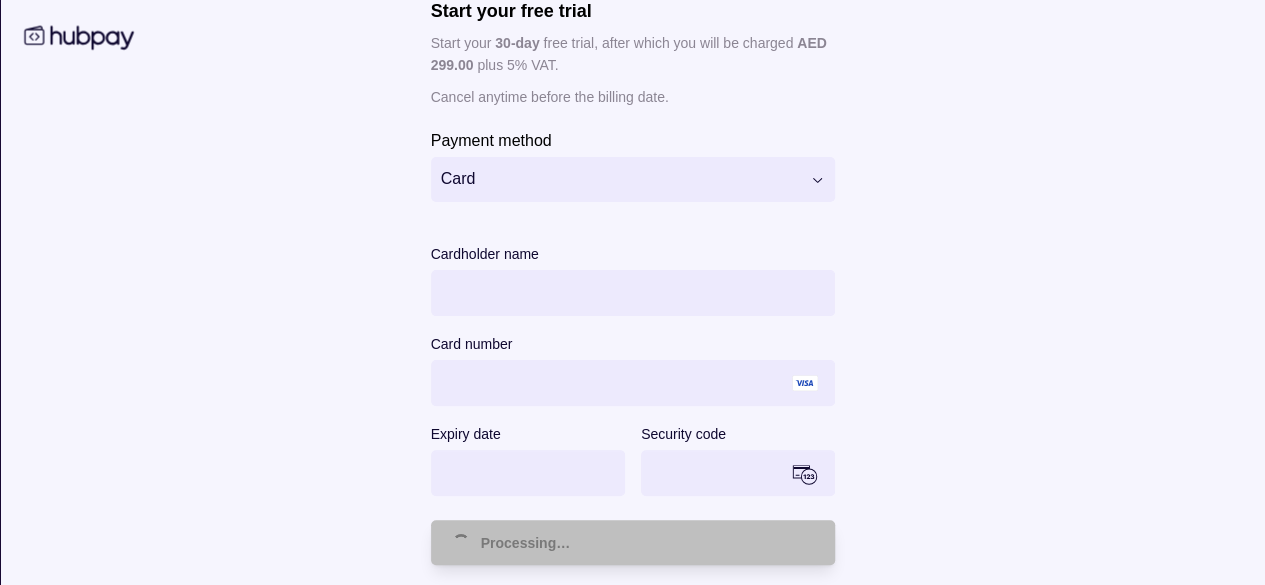 scroll, scrollTop: 304, scrollLeft: 0, axis: vertical 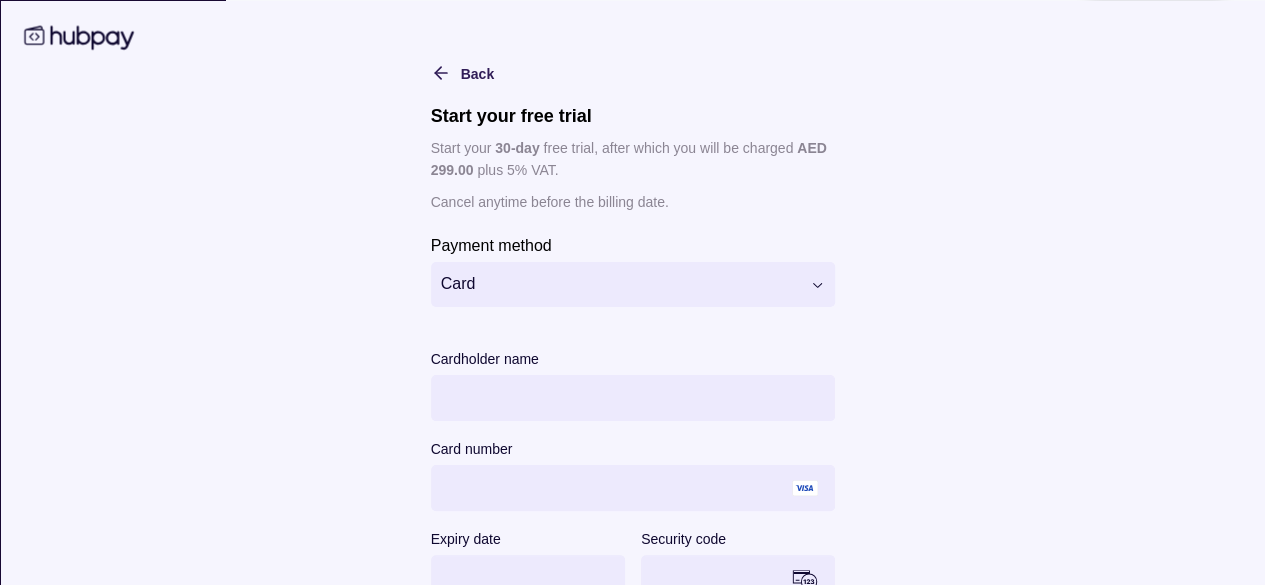 click on "**********" at bounding box center (632, 450) 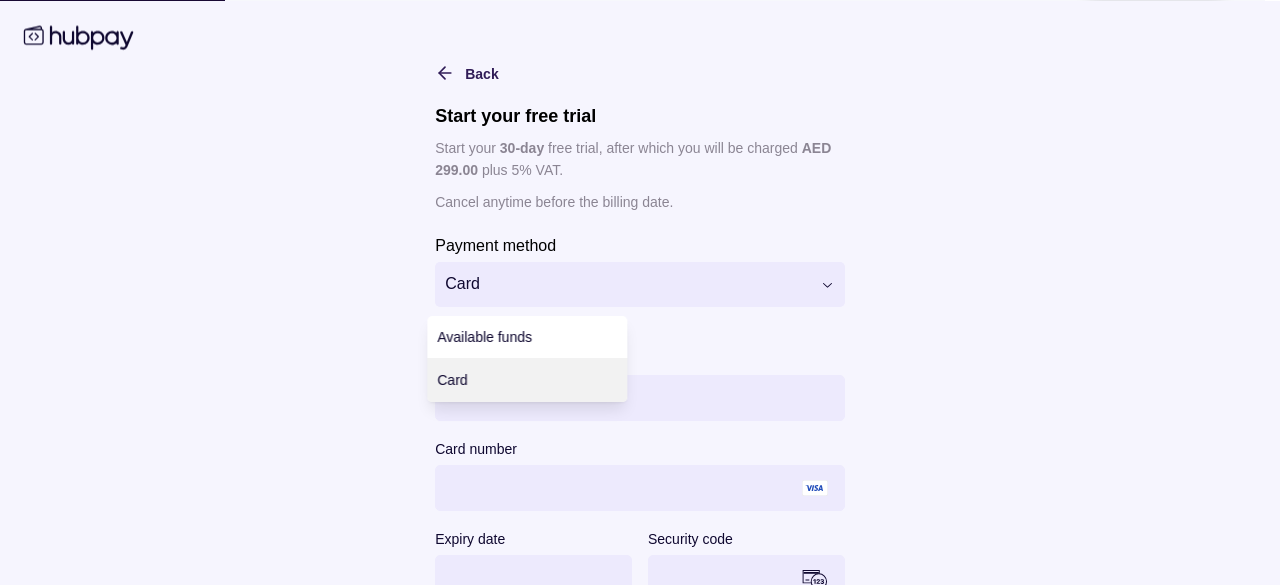 click on "Dashboard Trades Payments Collections Transactions Statements Support F Hello,  [FIRST] [LAST]  Kareh FZE LLC Account Terms and conditions Privacy policy Sign out Dashboard Start your free trial today Add your card details to unlock  30  days of full access. No charge until the trial ends. Add card details Add funds AED 0.00 [CREDIT_CARD] Inactive Due AED 0.00 Incoming AED 0.00 Outgoing AED 0.00 KWD 0.00 [CREDIT_CARD] Inactive Due KWD 0.00 Incoming KWD 0.00 Outgoing KWD 0.00 QAR 0.00 [CREDIT_CARD] Inactive Due QAR 0.00 Incoming QAR 0.00 Outgoing QAR 0.00 SAR 0.00 [CREDIT_CARD] Inactive Due SAR 0.00 Incoming SAR 0.00 Outgoing SAR 0.00 USD 0.00 [CREDIT_CARD] Inactive Due USD 0.00 Incoming USD 0.00 Outgoing USD 0.00 Request new currencies Recent transactions See all Details Amount You have no recent transactions. Dashboard | Hubpay Back Start your free trial Start your   30 -day   free trial, after which you will be charged     Card" at bounding box center (640, 141) 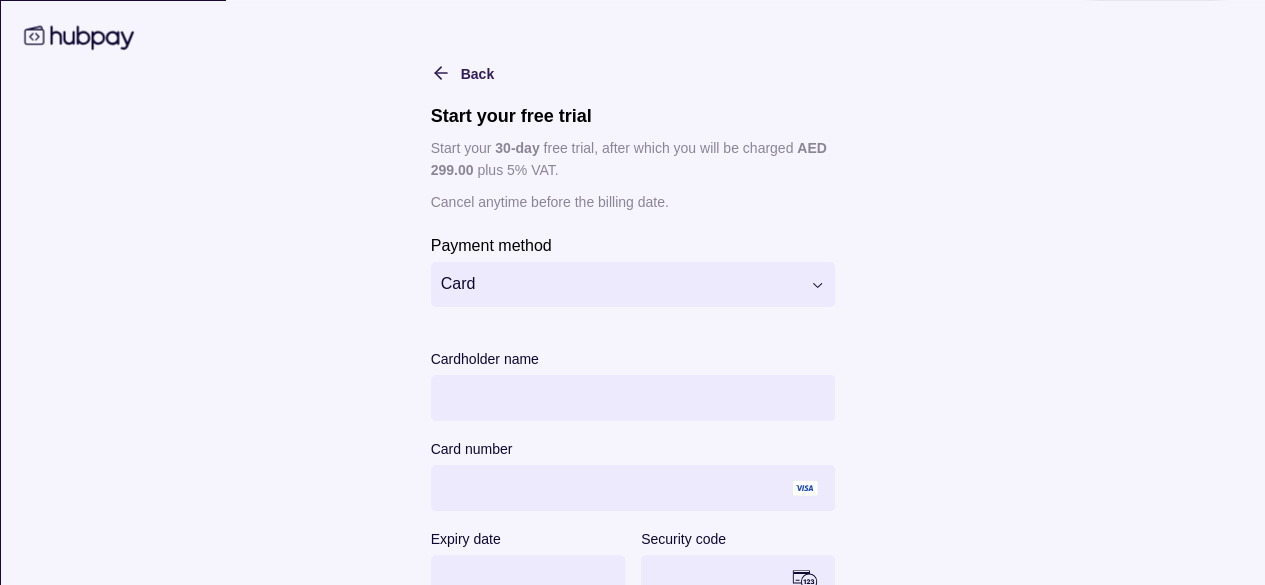 click on "Dashboard Trades Payments Collections Transactions Statements Support F Hello,  [FIRST] [LAST]  Kareh FZE LLC Account Terms and conditions Privacy policy Sign out Dashboard Start your free trial today Add your card details to unlock  30  days of full access. No charge until the trial ends. Add card details Add funds AED 0.00 [CREDIT_CARD] Inactive Due AED 0.00 Incoming AED 0.00 Outgoing AED 0.00 KWD 0.00 [CREDIT_CARD] Inactive Due KWD 0.00 Incoming KWD 0.00 Outgoing KWD 0.00 QAR 0.00 [CREDIT_CARD] Inactive Due QAR 0.00 Incoming QAR 0.00 Outgoing QAR 0.00 SAR 0.00 [CREDIT_CARD] Inactive Due SAR 0.00 Incoming SAR 0.00 Outgoing SAR 0.00 USD 0.00 [CREDIT_CARD] Inactive Due USD 0.00 Incoming USD 0.00 Outgoing USD 0.00 Request new currencies Recent transactions See all Details Amount You have no recent transactions. Dashboard | Hubpay Back Start your free trial Start your   30 -day   free trial, after which you will be charged     Card" at bounding box center (632, 141) 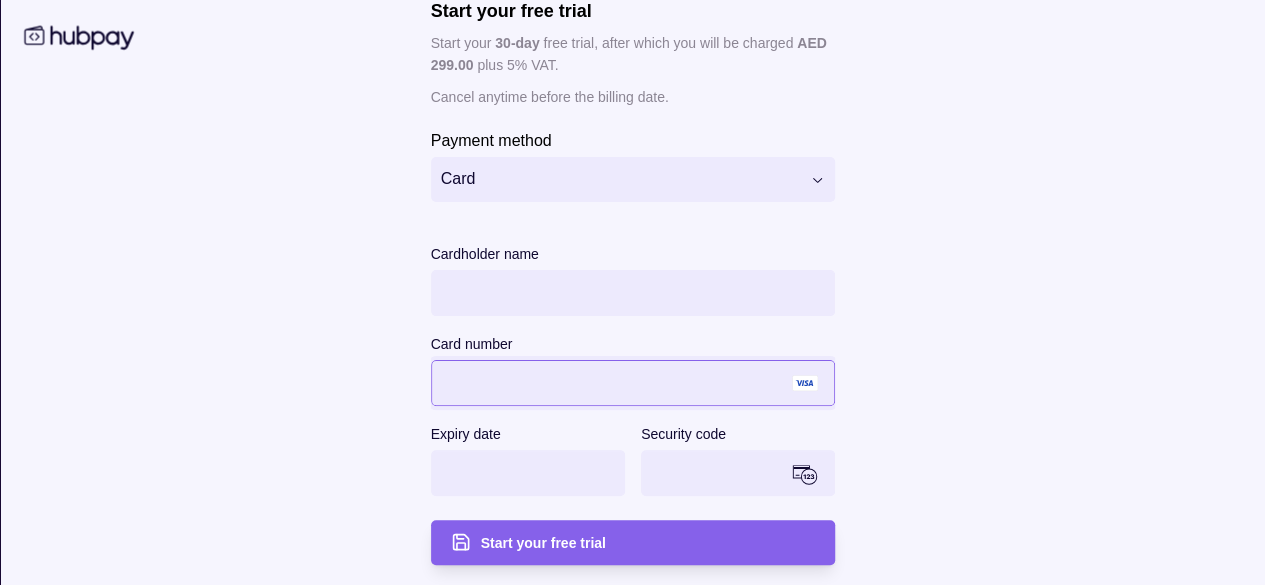 scroll, scrollTop: 212, scrollLeft: 0, axis: vertical 